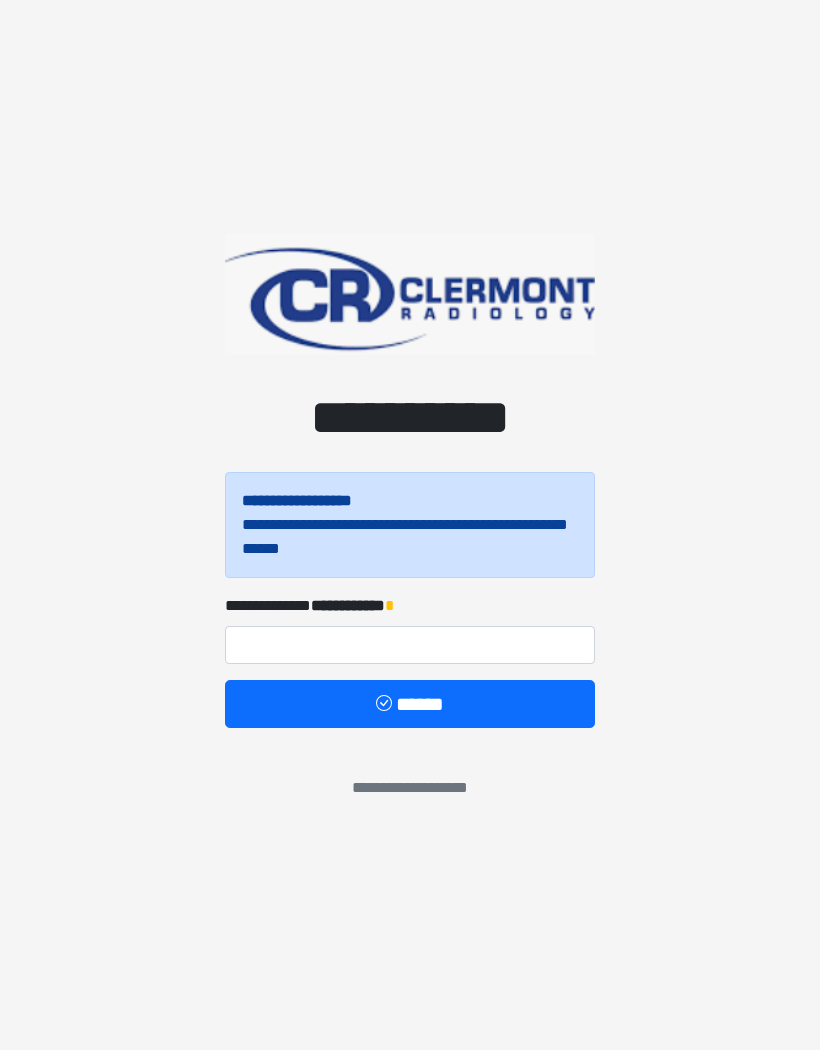 scroll, scrollTop: 0, scrollLeft: 0, axis: both 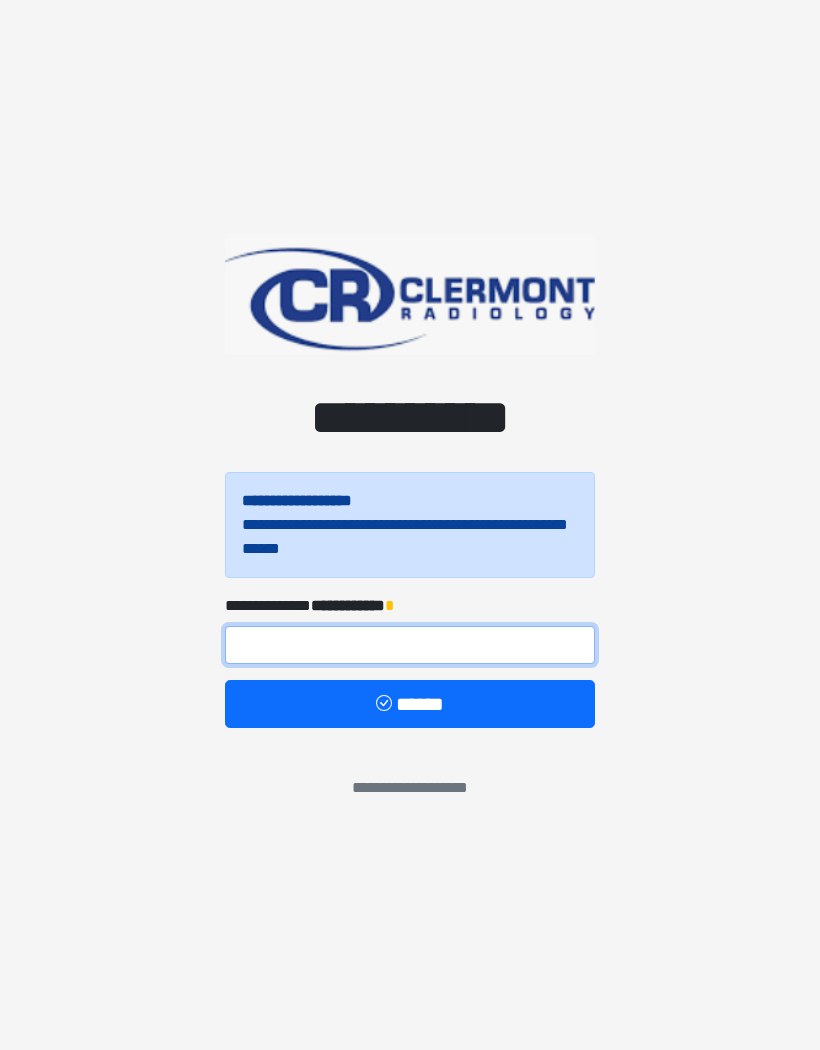 click at bounding box center (410, 645) 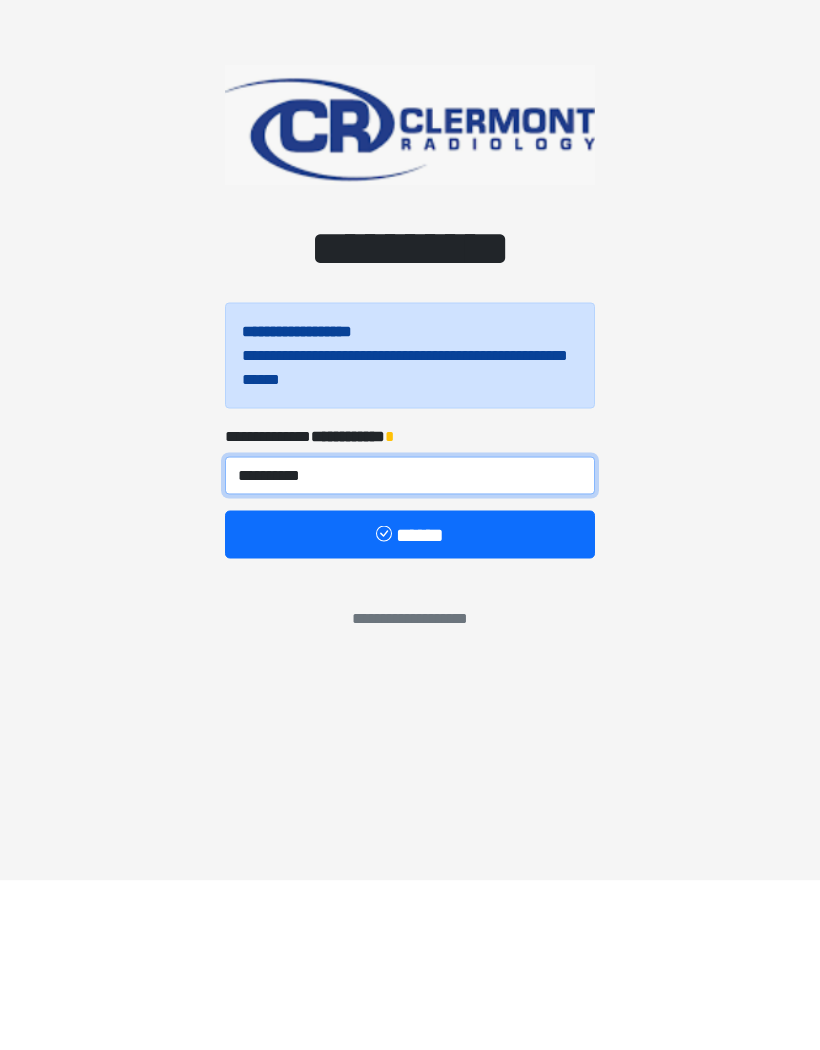 type on "**********" 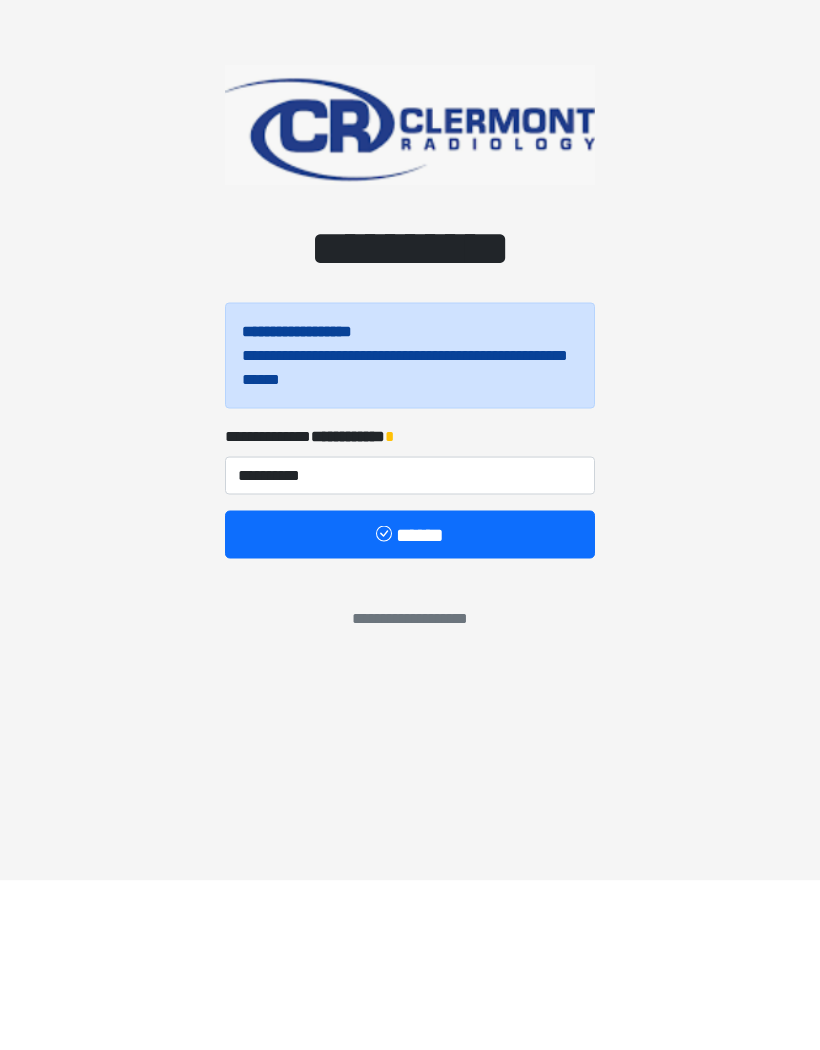 click on "******" at bounding box center (410, 704) 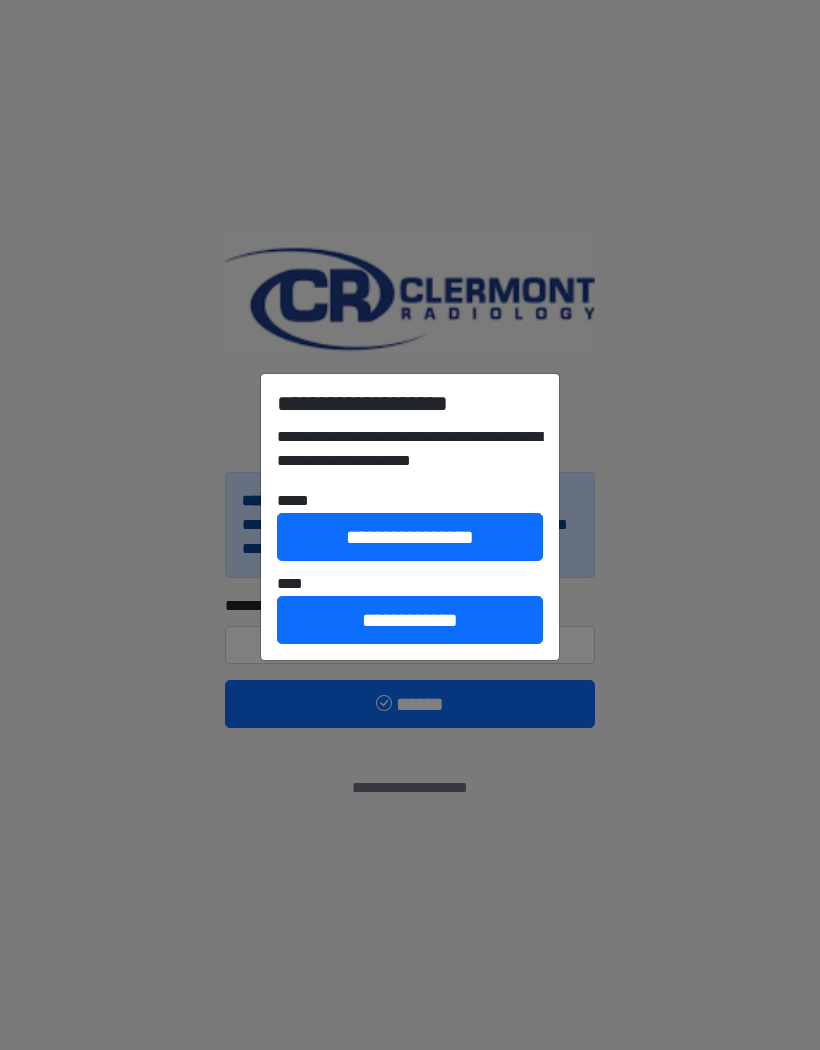 click on "**********" at bounding box center [410, 620] 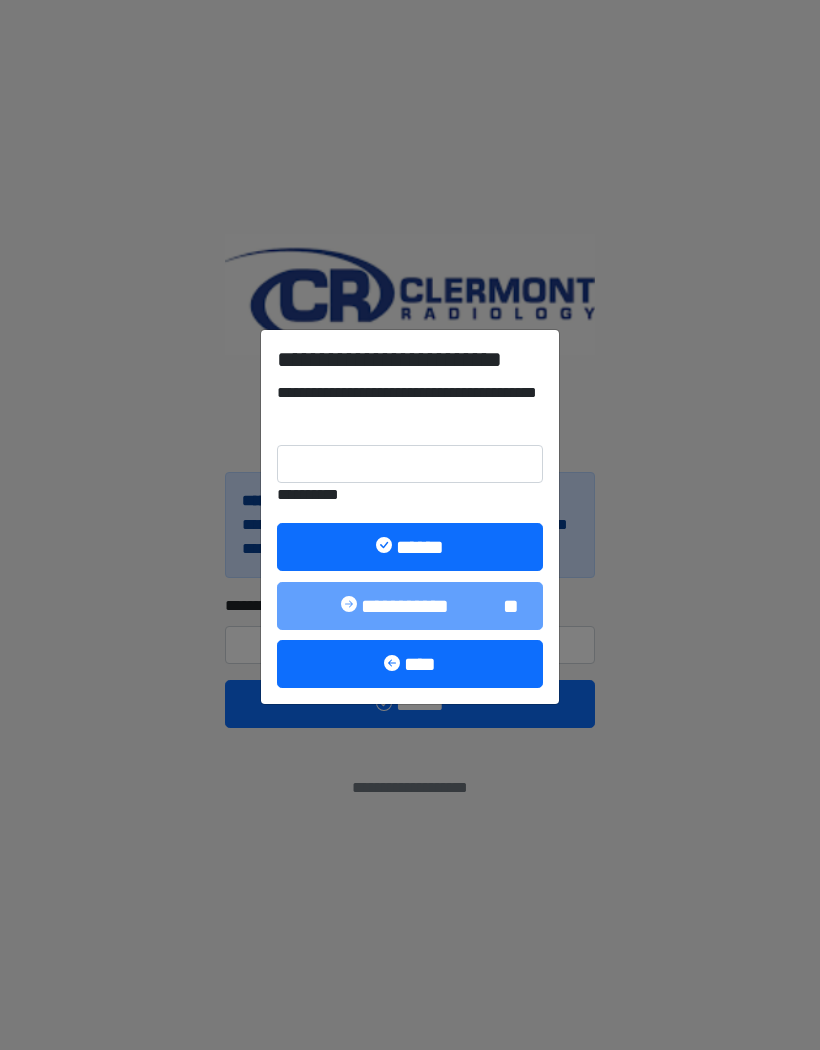 click on "**********" at bounding box center [410, 525] 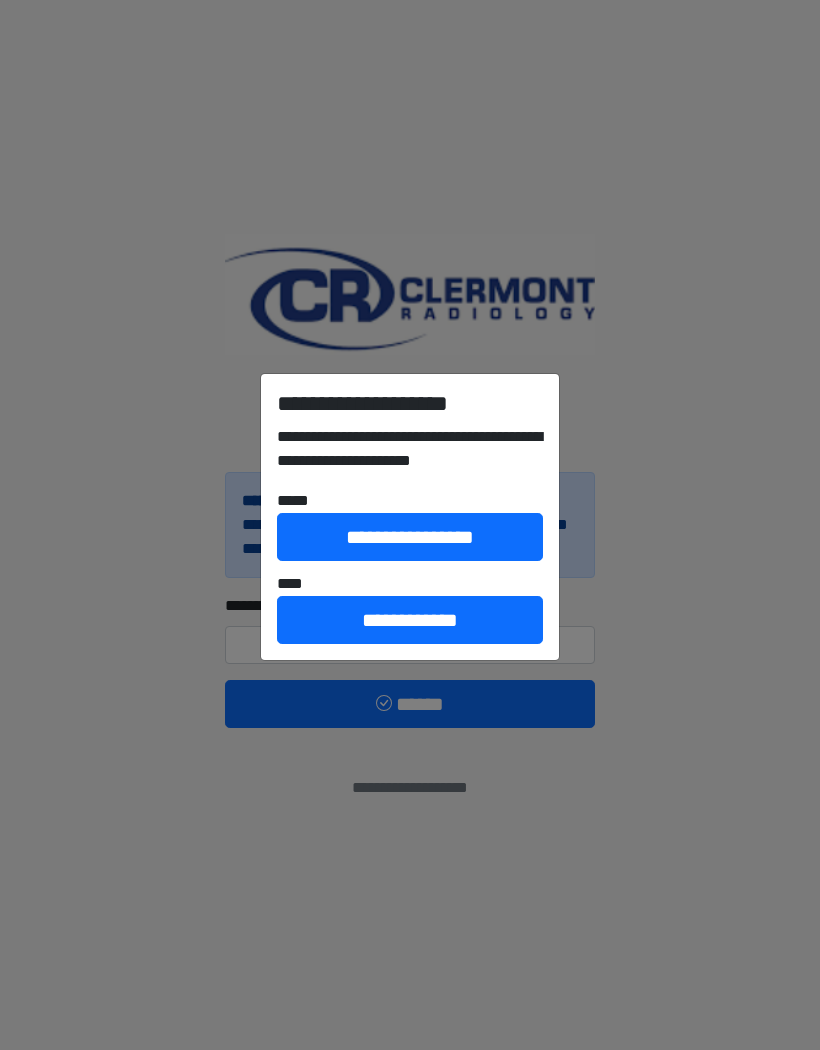 click on "**********" at bounding box center [410, 620] 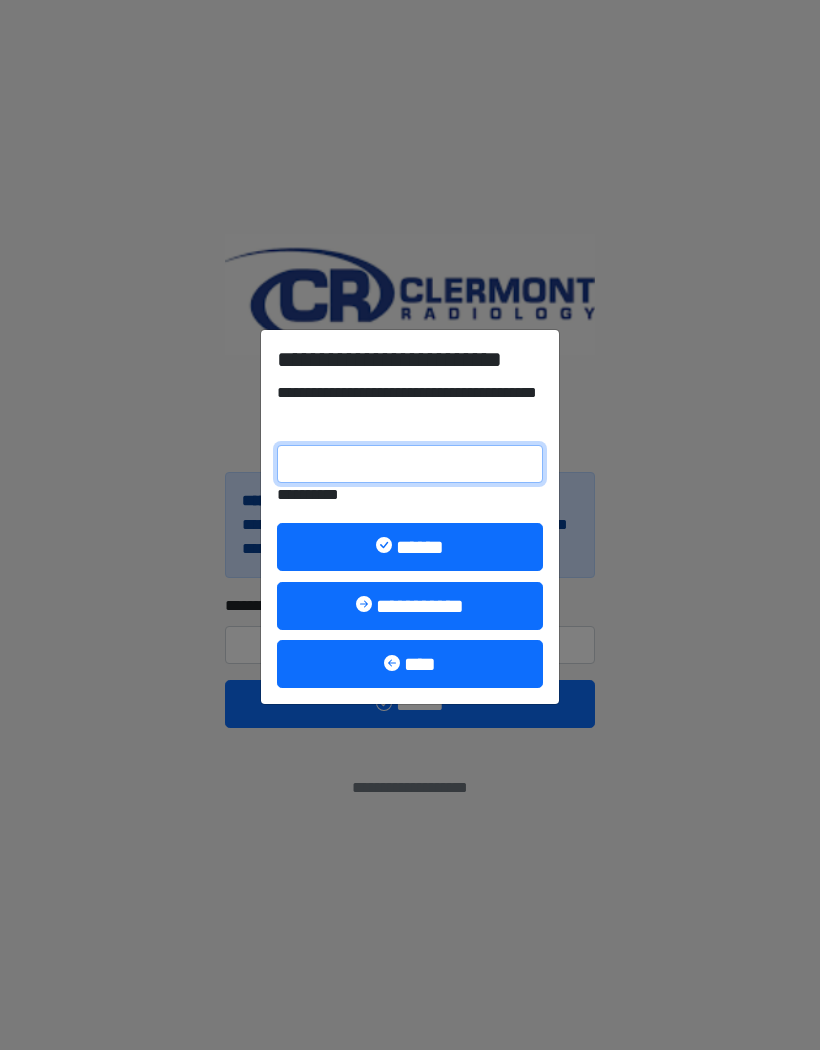 click on "**********" at bounding box center (410, 464) 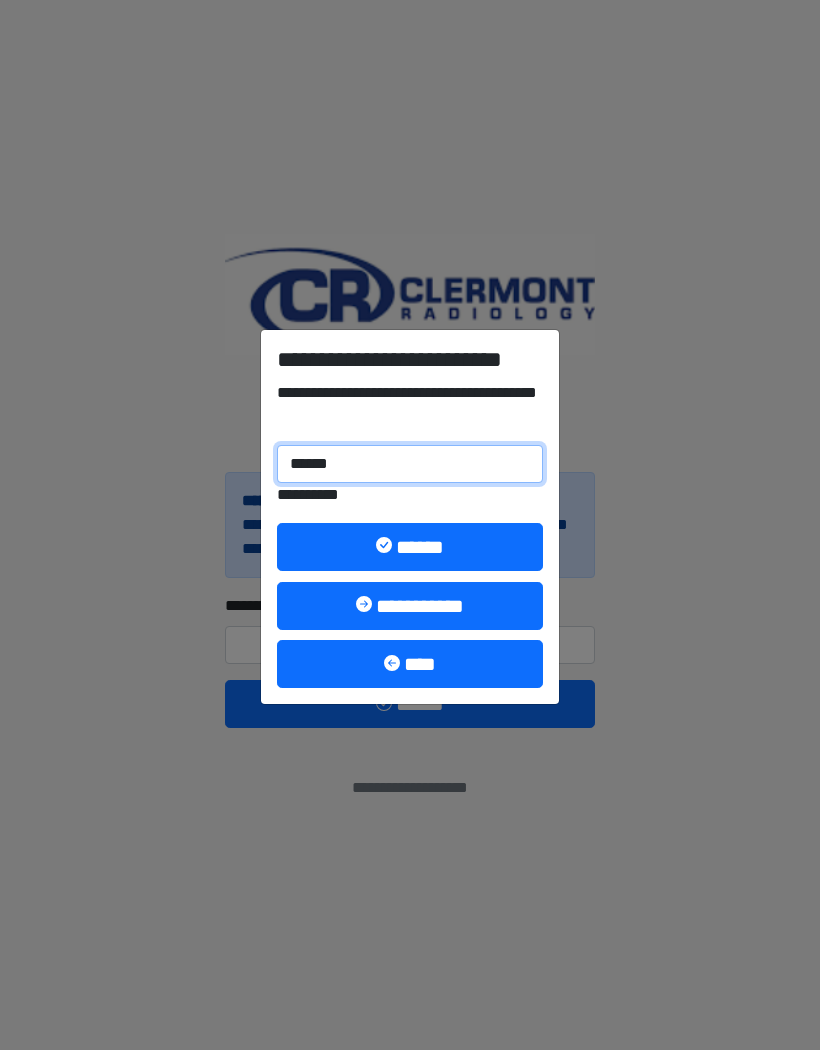 type on "******" 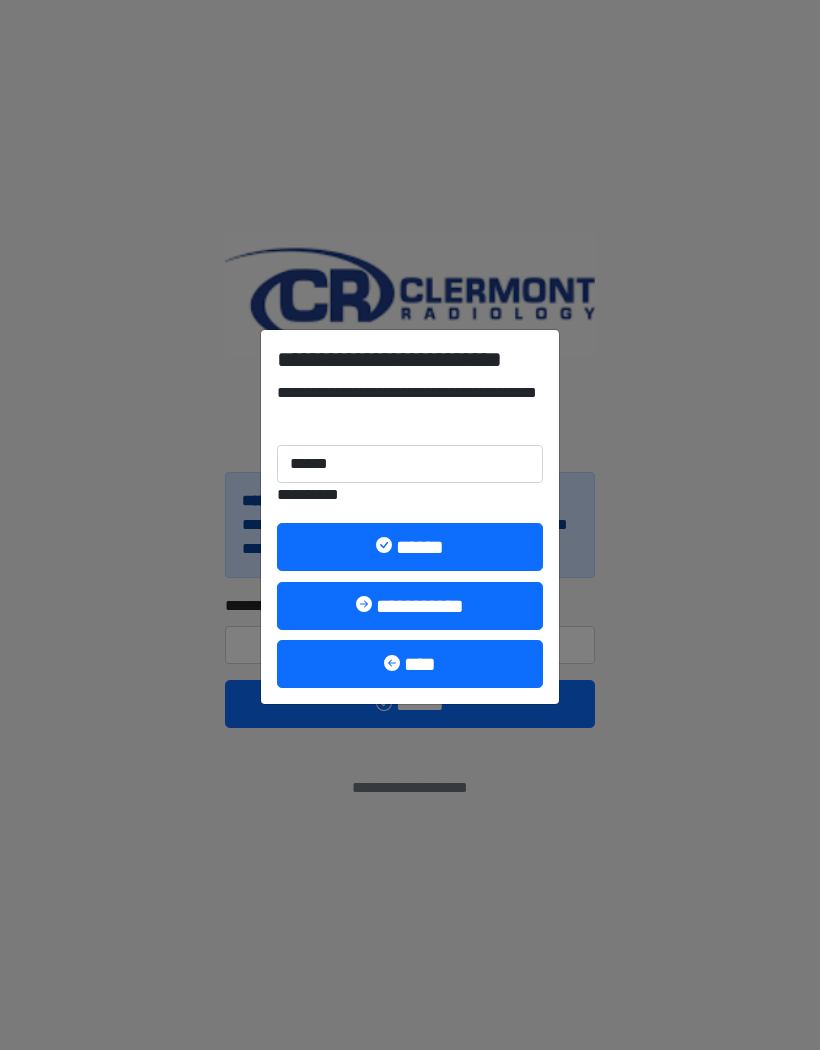 click on "******" at bounding box center [410, 547] 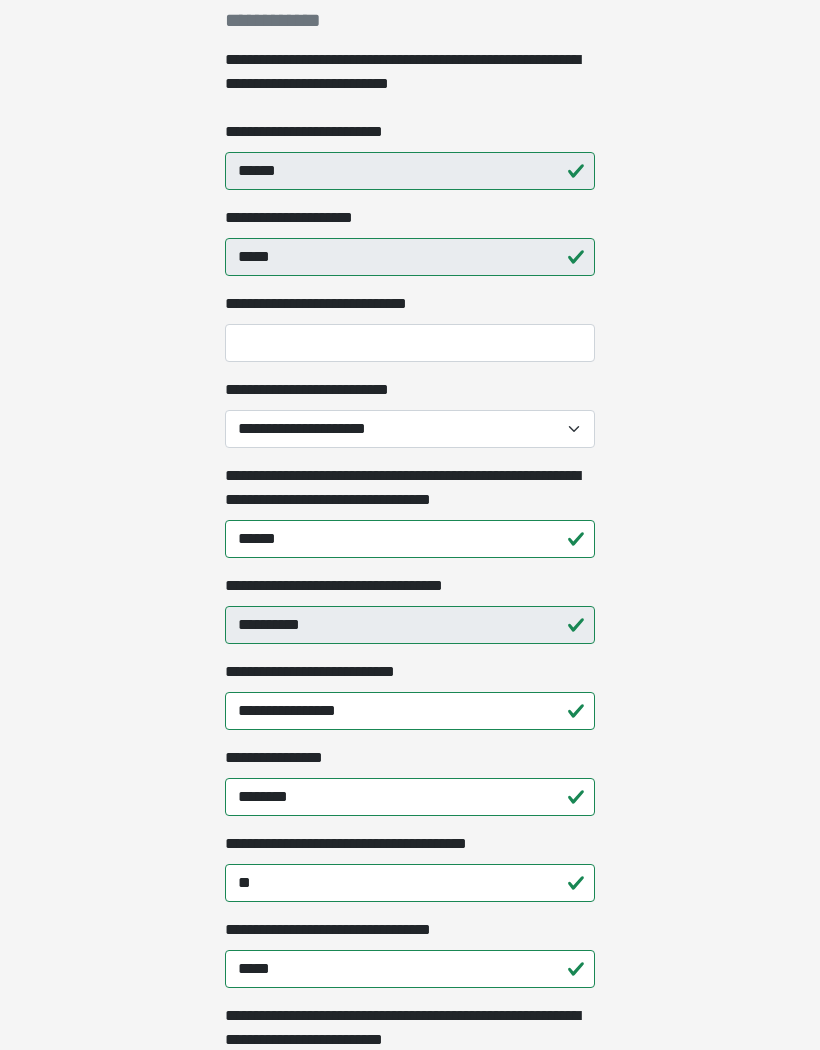 scroll, scrollTop: 338, scrollLeft: 0, axis: vertical 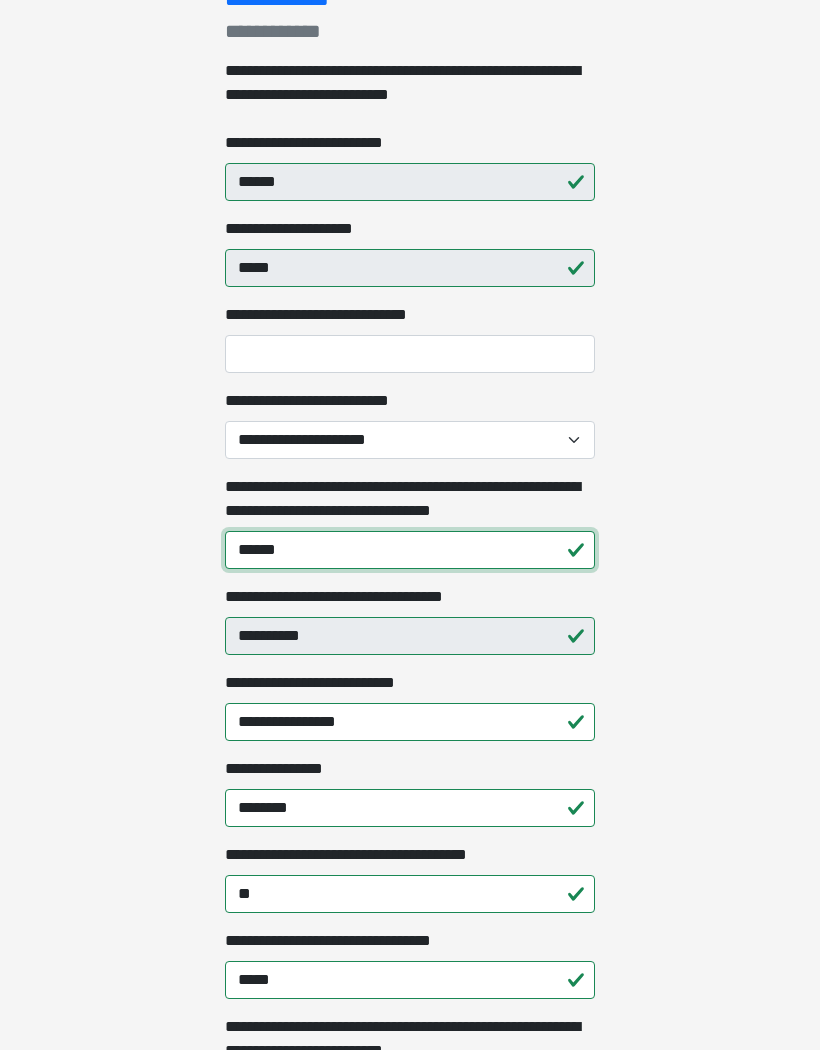 click on "******" at bounding box center [410, 551] 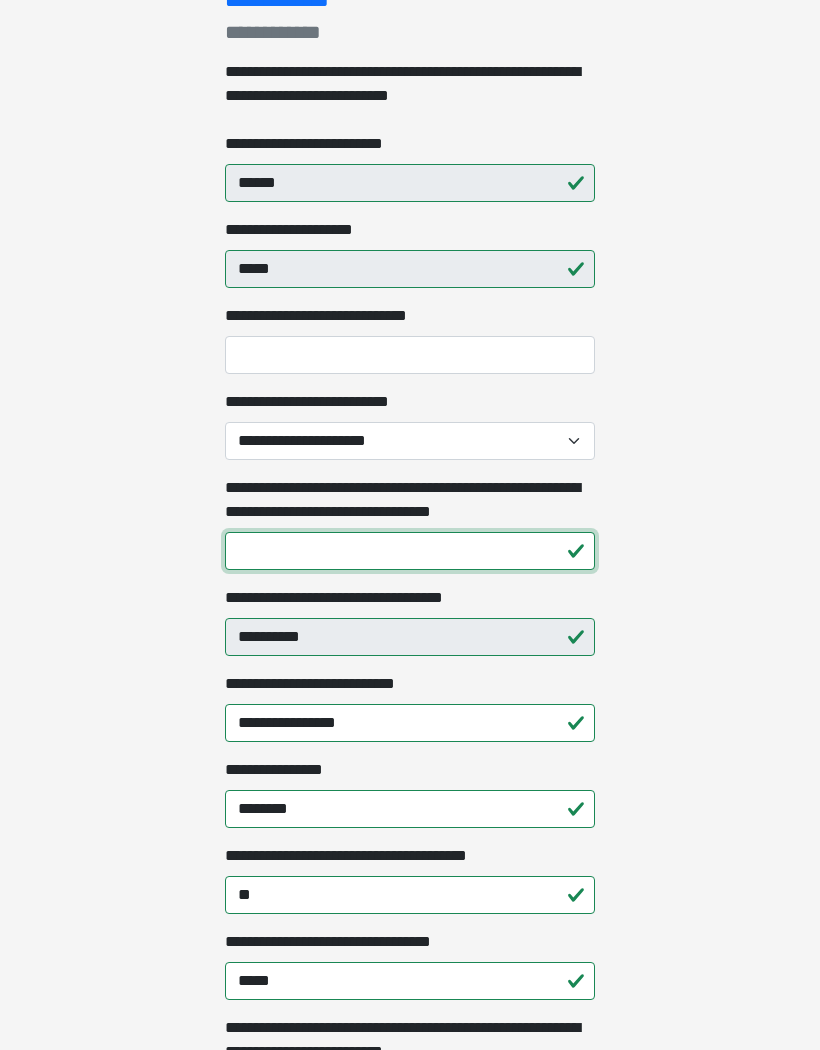 type on "**********" 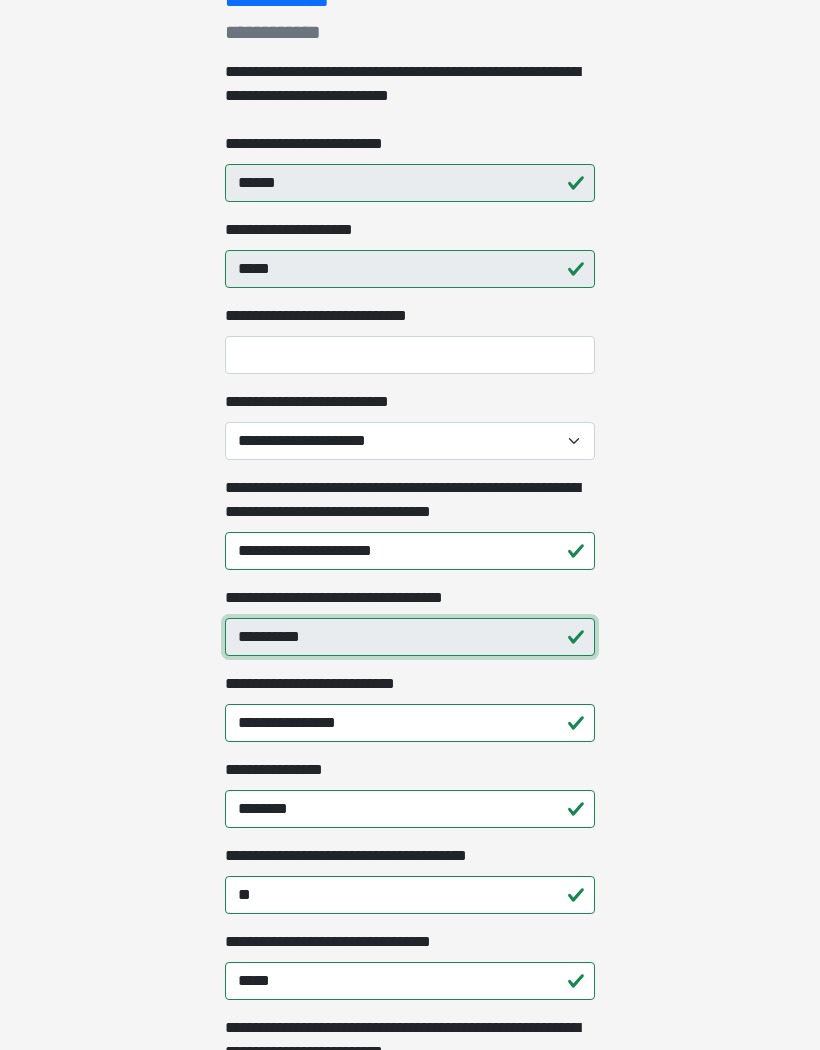 scroll, scrollTop: 339, scrollLeft: 0, axis: vertical 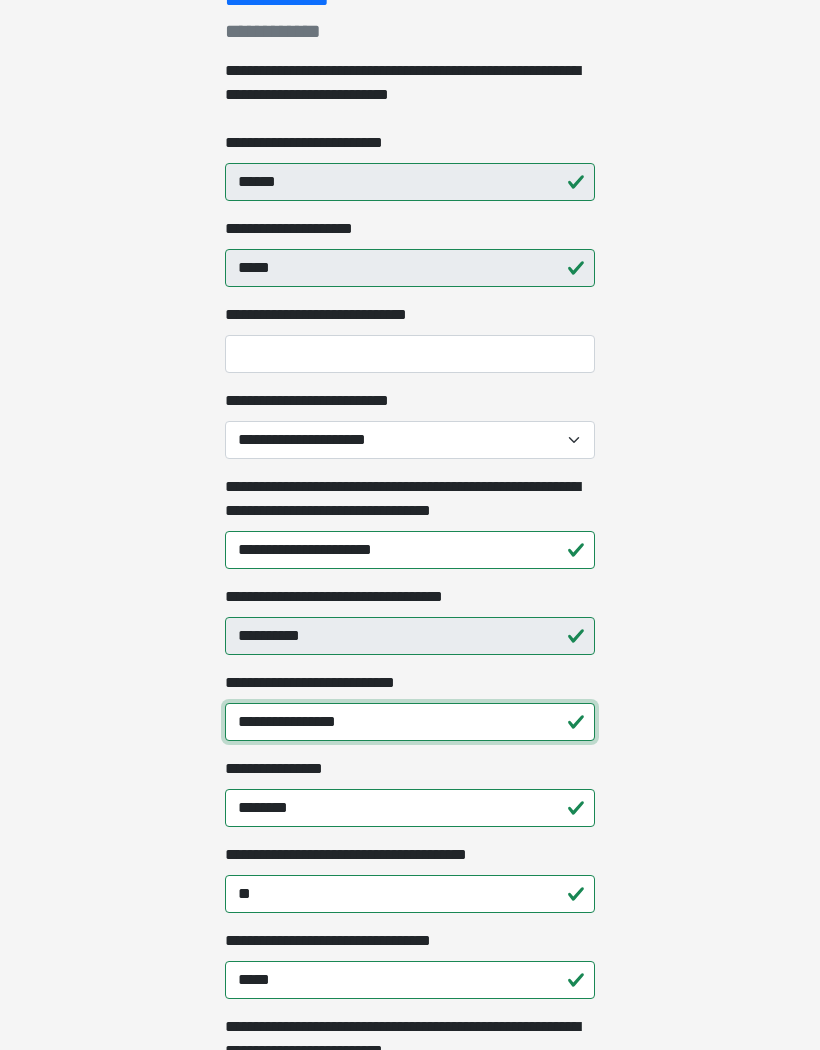 click on "**********" at bounding box center (410, 722) 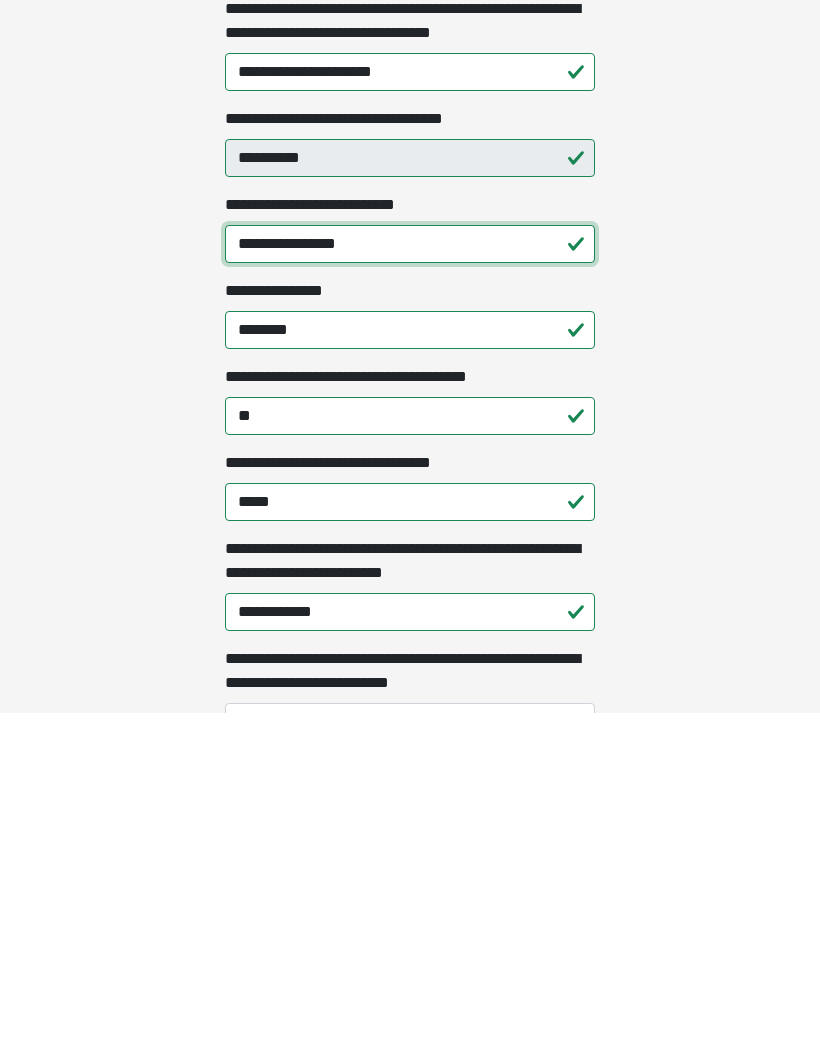 scroll, scrollTop: 482, scrollLeft: 0, axis: vertical 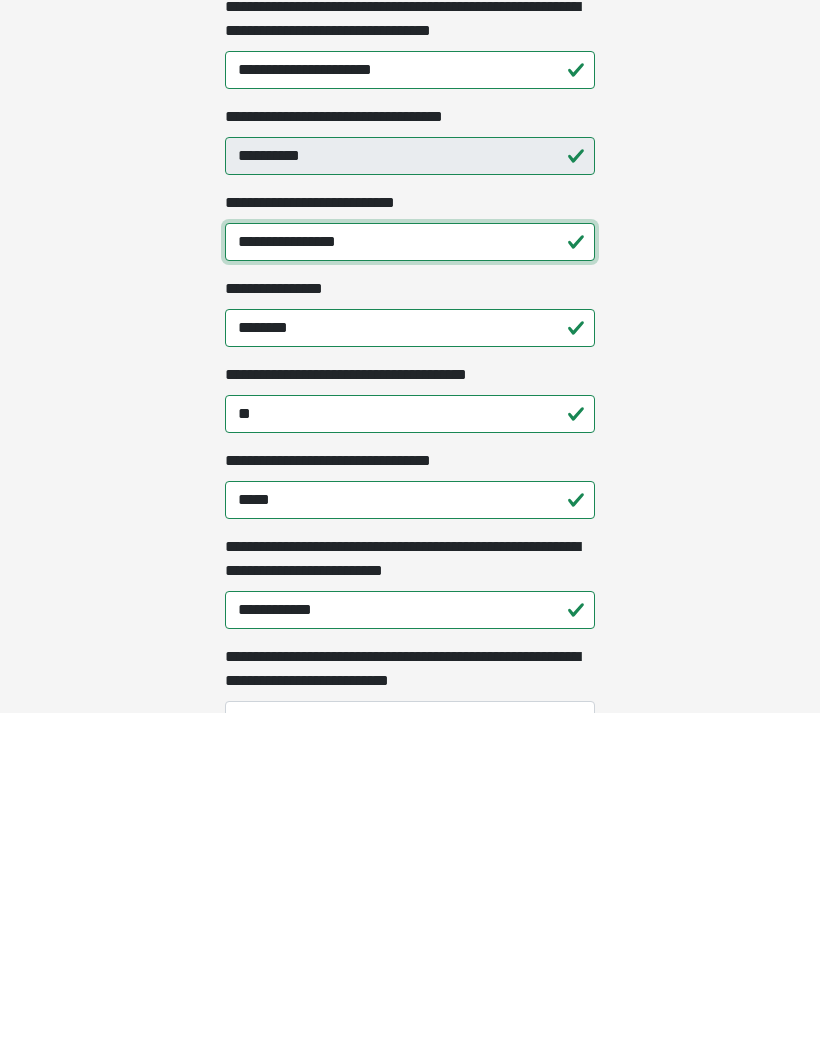 type on "**********" 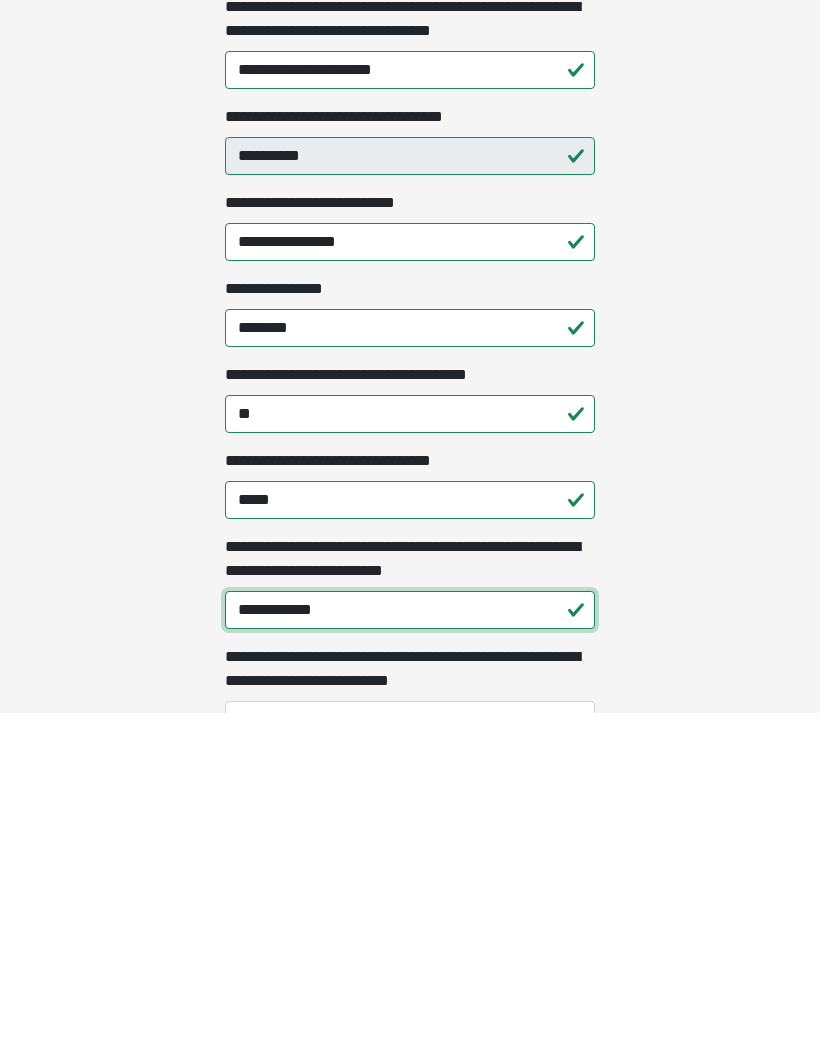 click on "**********" at bounding box center [410, 947] 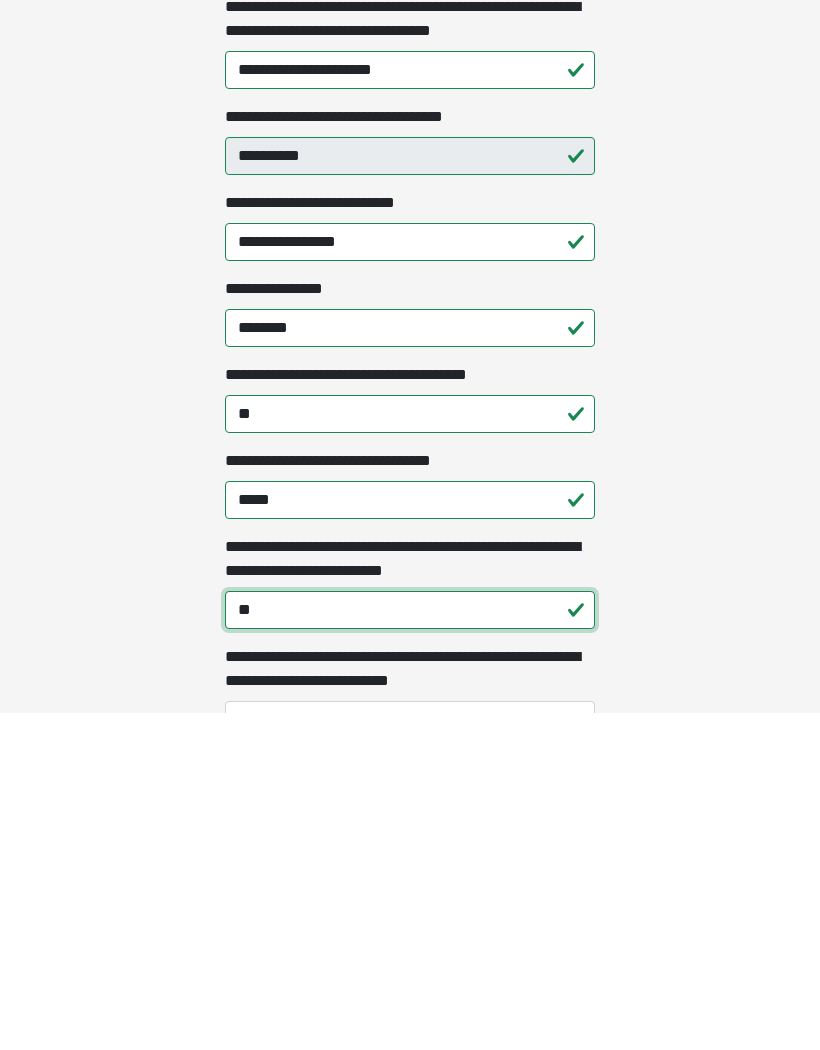 type on "*" 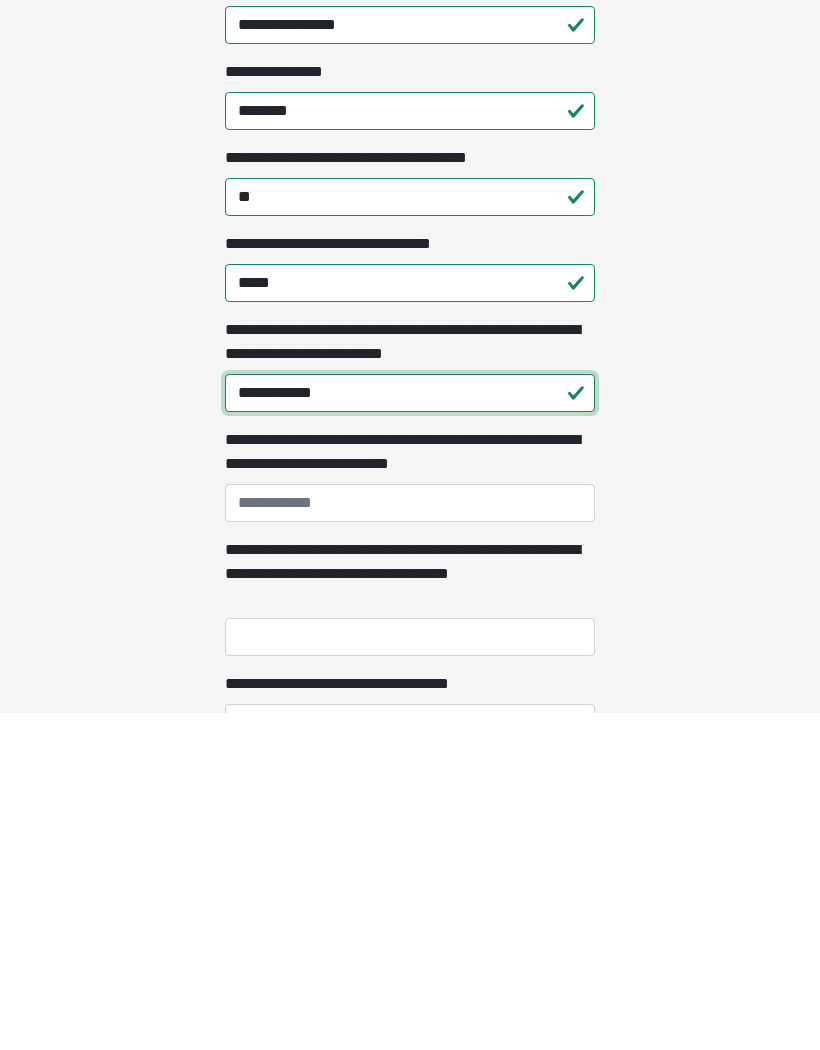scroll, scrollTop: 795, scrollLeft: 0, axis: vertical 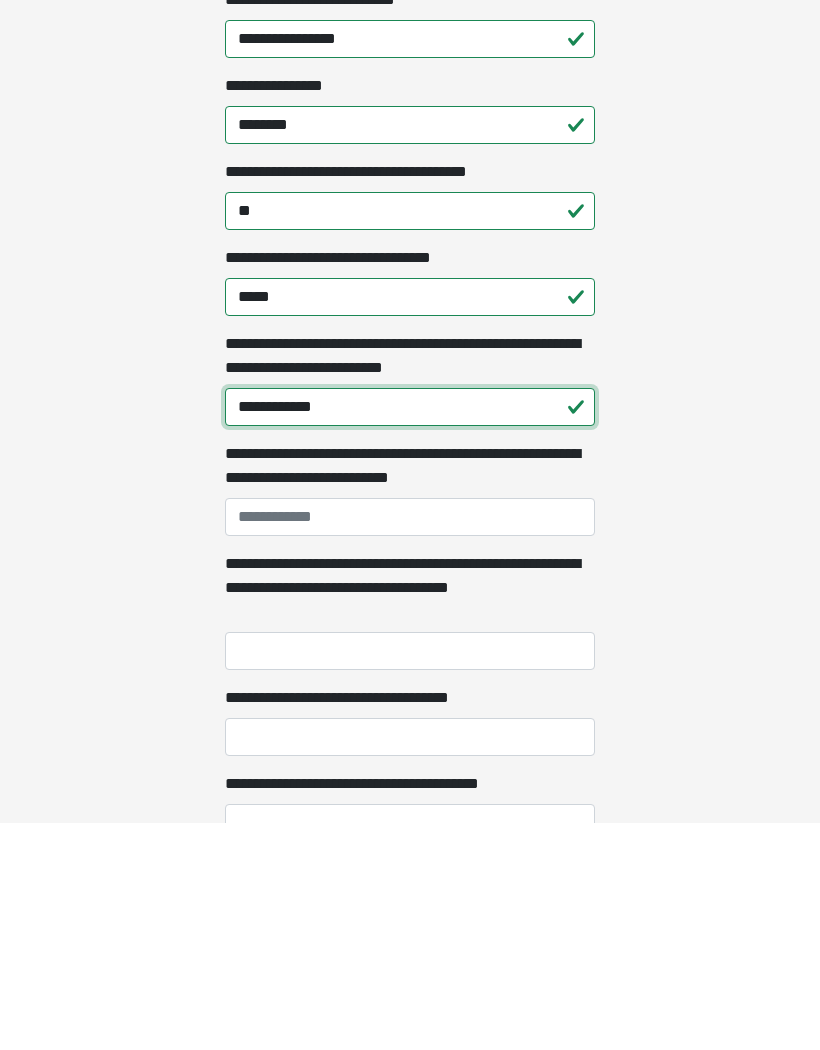type on "**********" 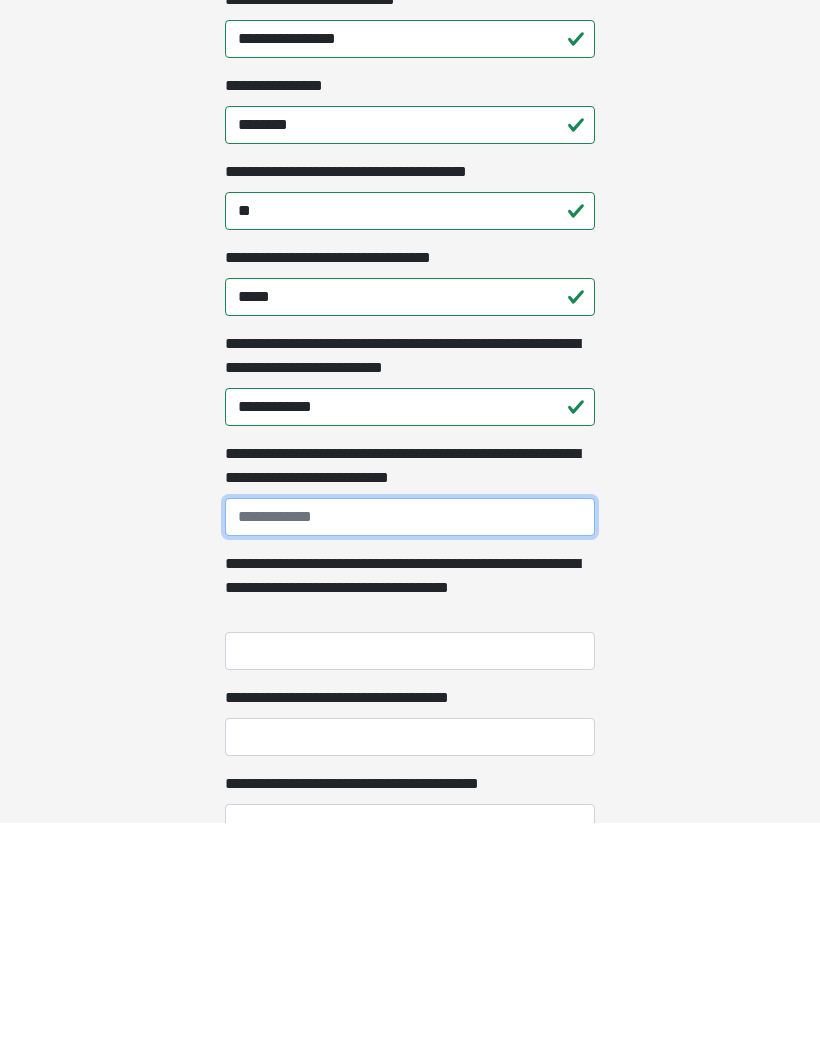 click on "**********" at bounding box center [410, 744] 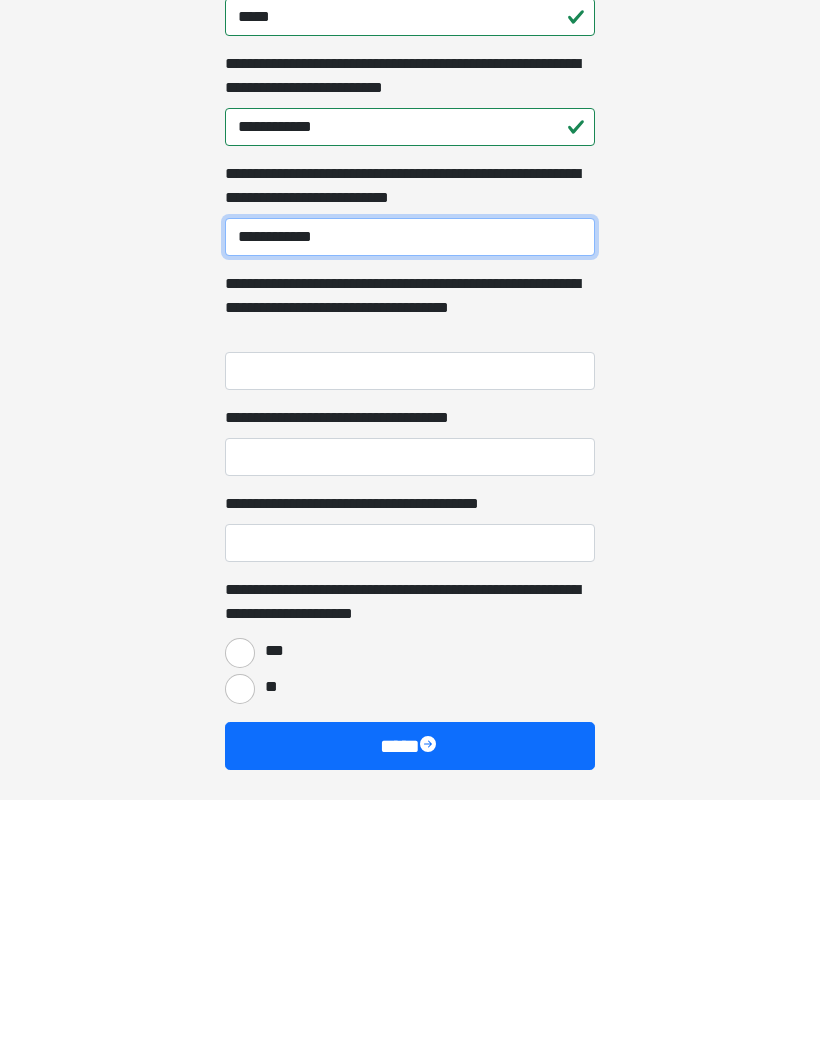 scroll, scrollTop: 1125, scrollLeft: 0, axis: vertical 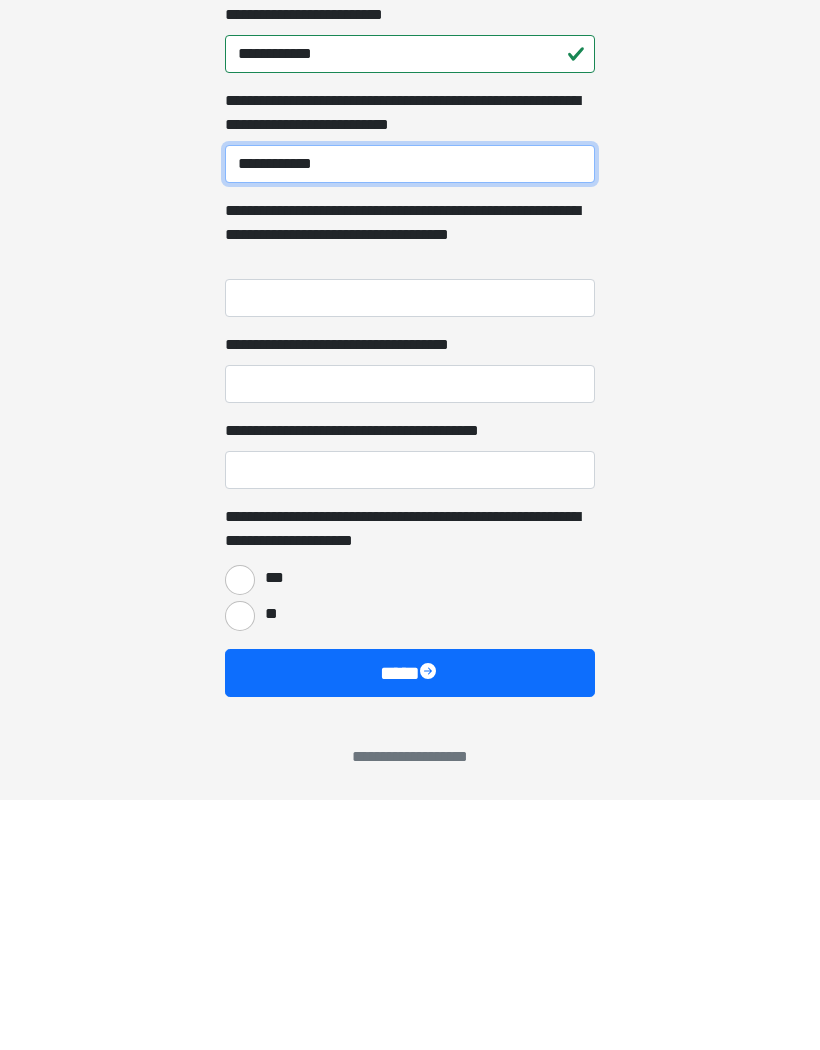 type on "**********" 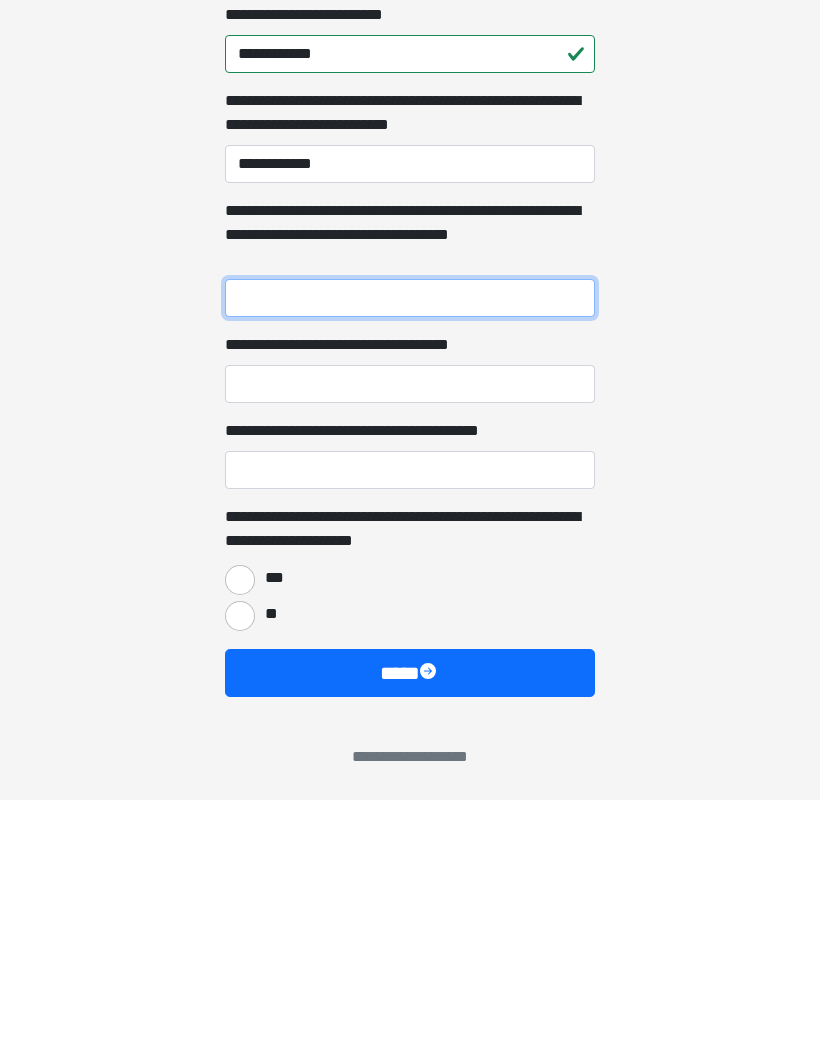 click on "**********" at bounding box center (410, 548) 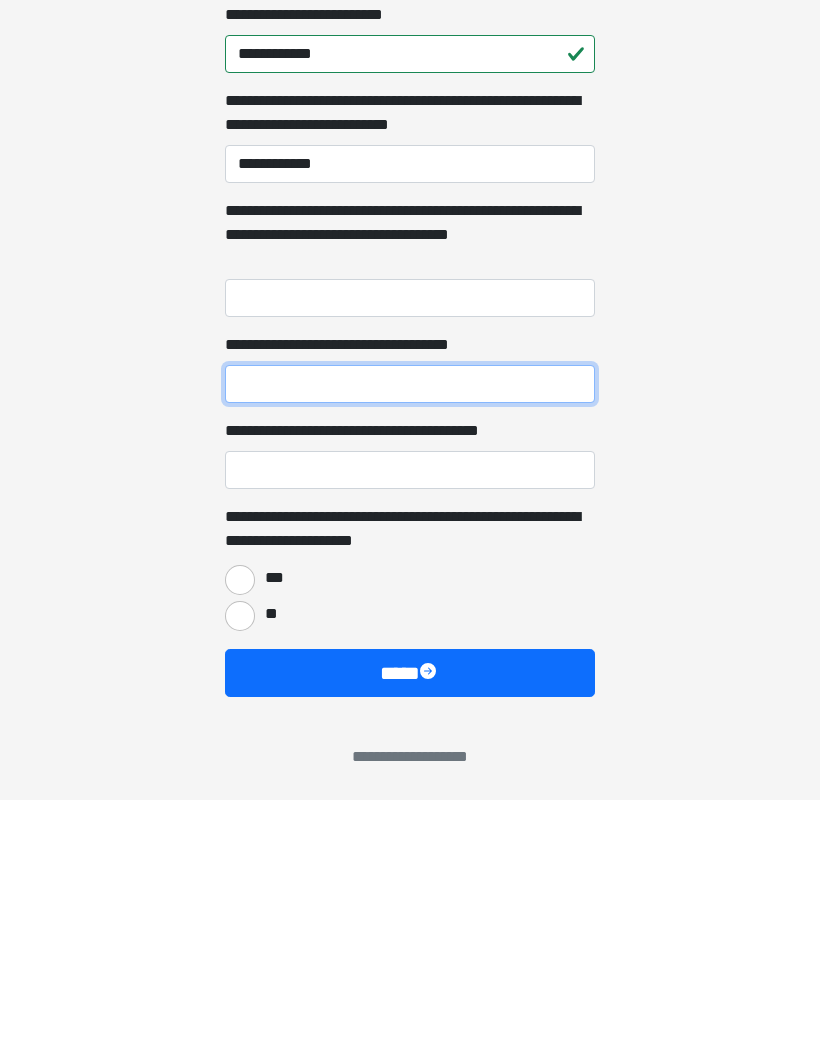 click on "**********" at bounding box center (410, 634) 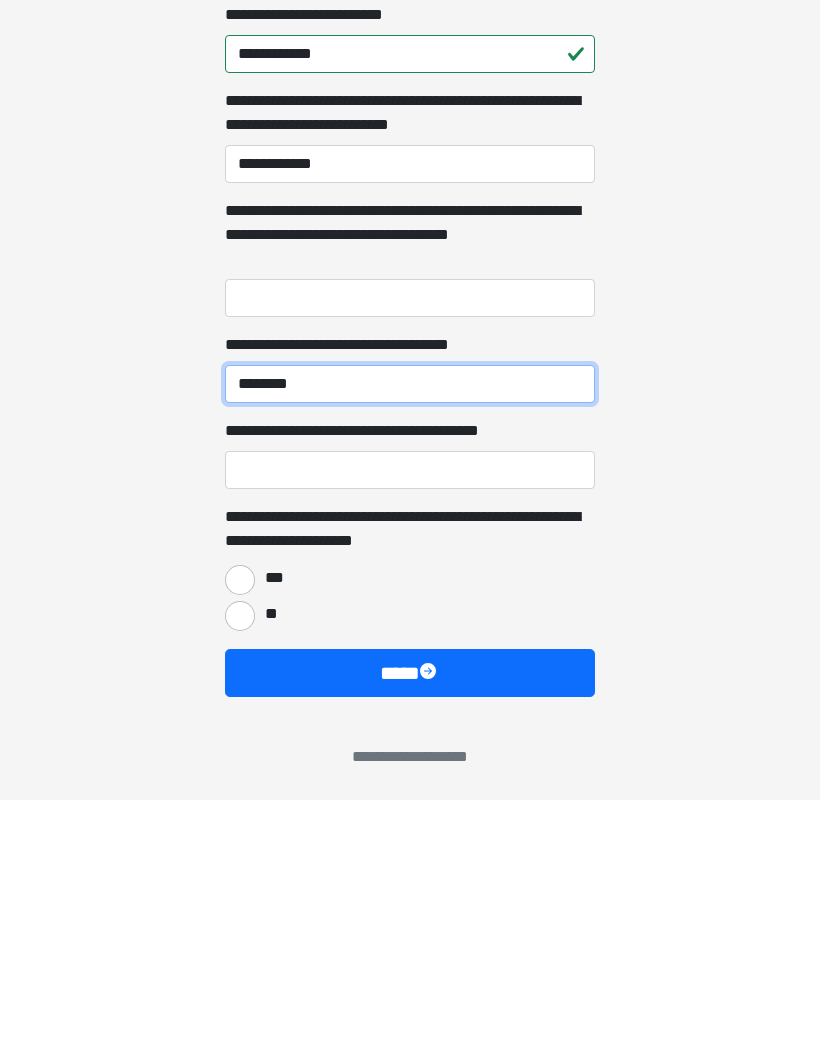type on "********" 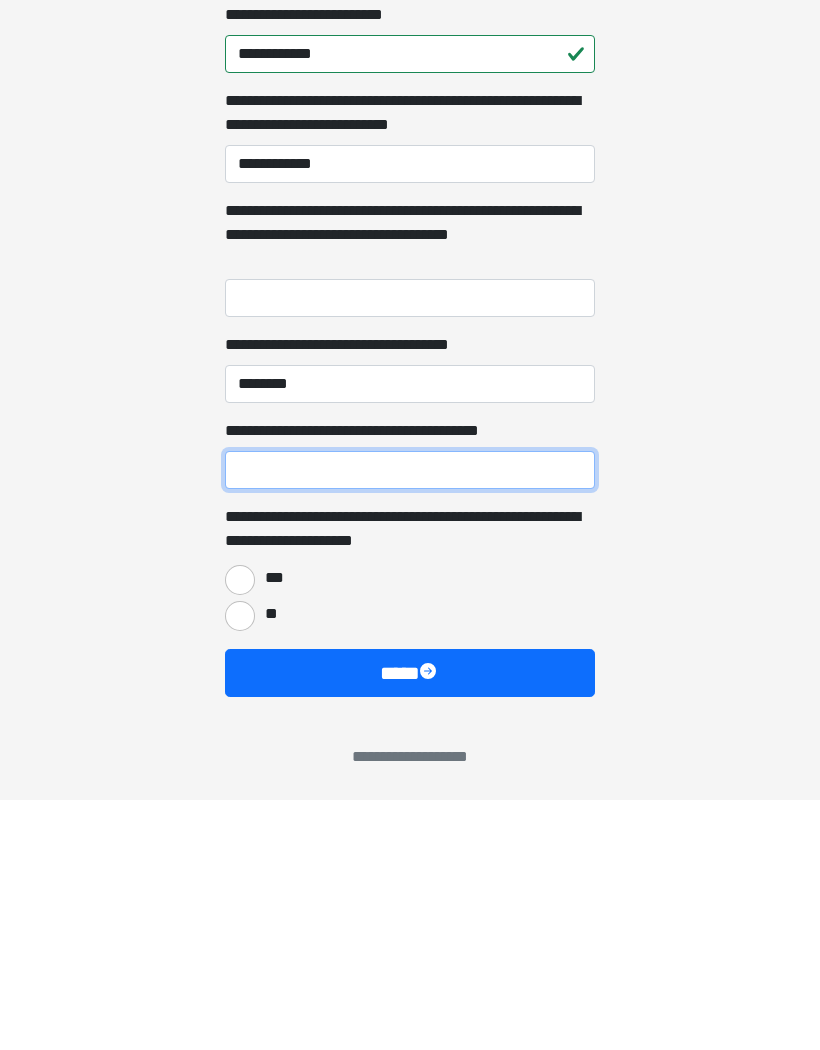 click on "**********" at bounding box center (410, 720) 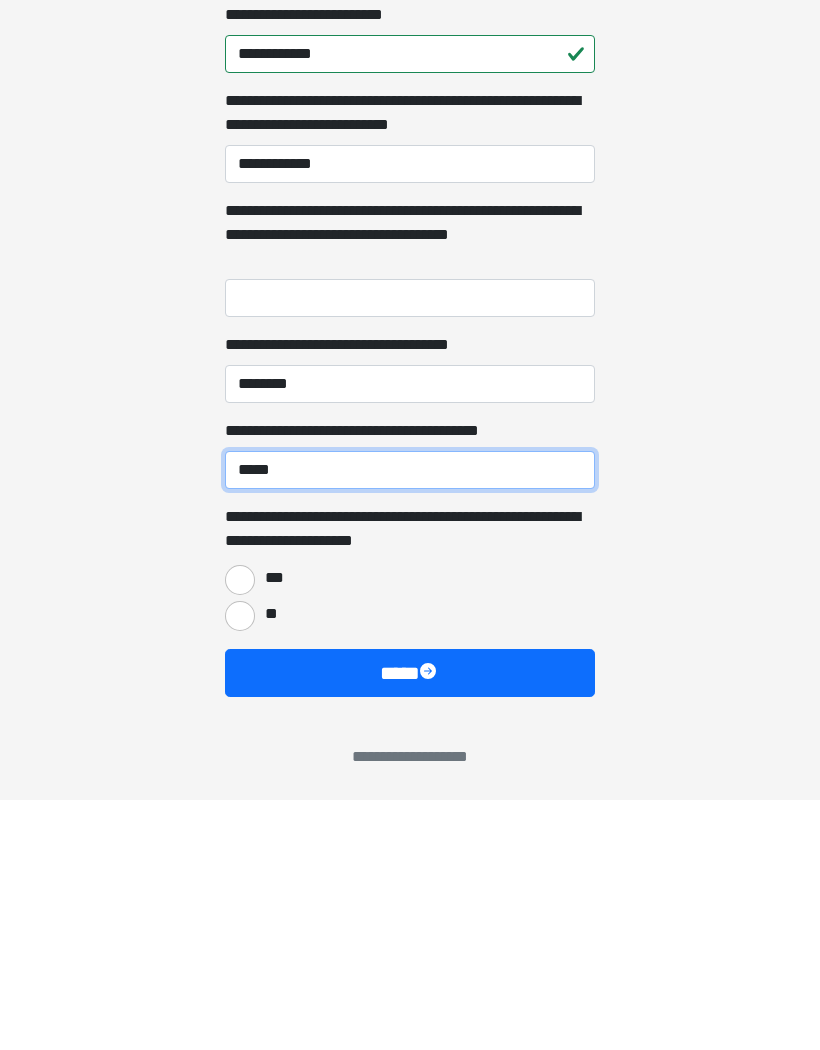 type on "*****" 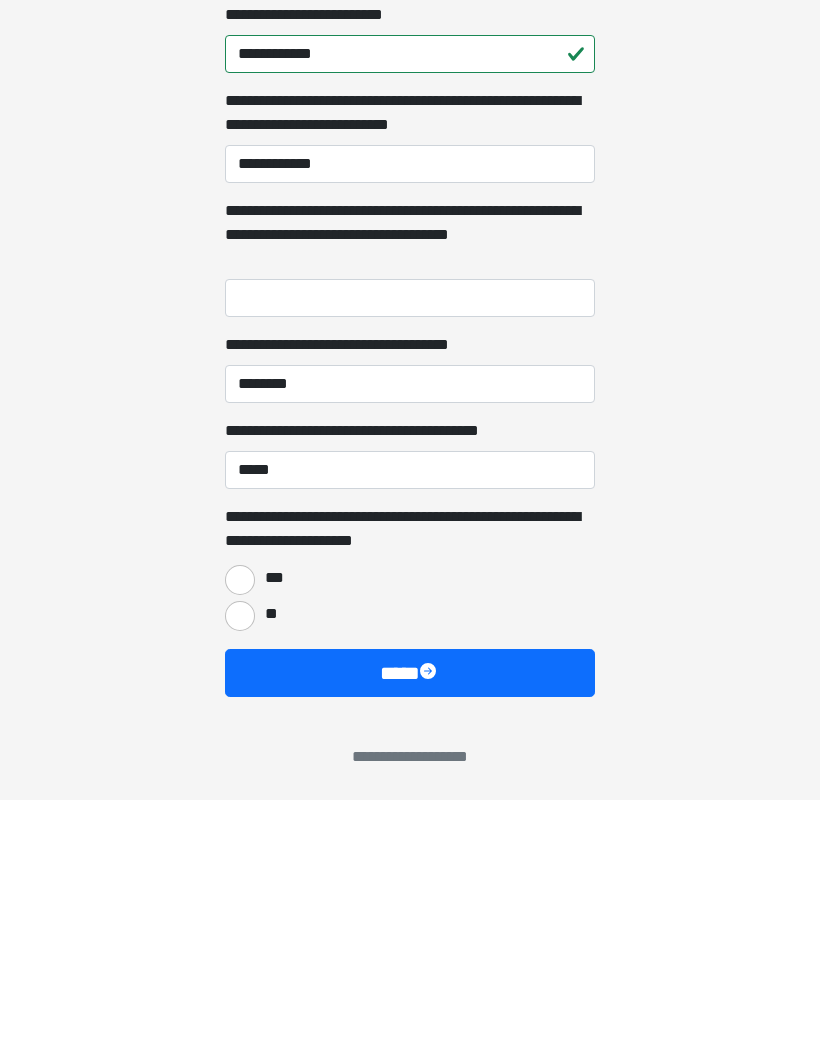 click on "***" at bounding box center [240, 830] 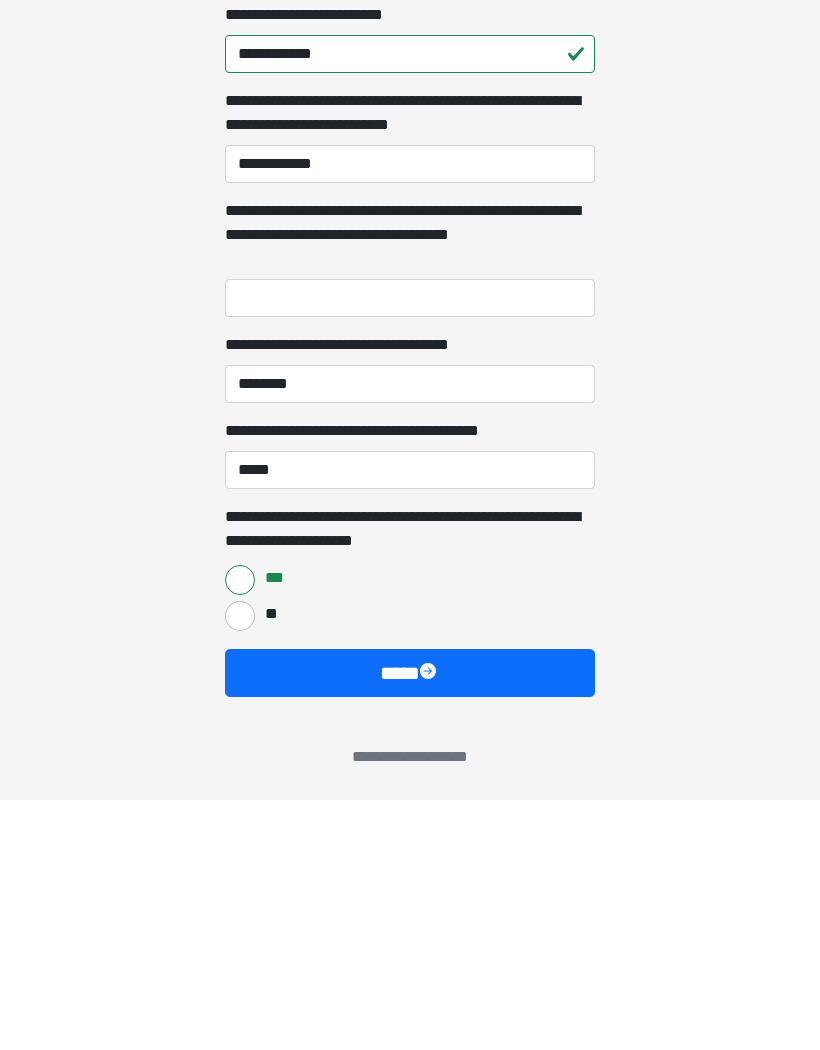 scroll, scrollTop: 1038, scrollLeft: 0, axis: vertical 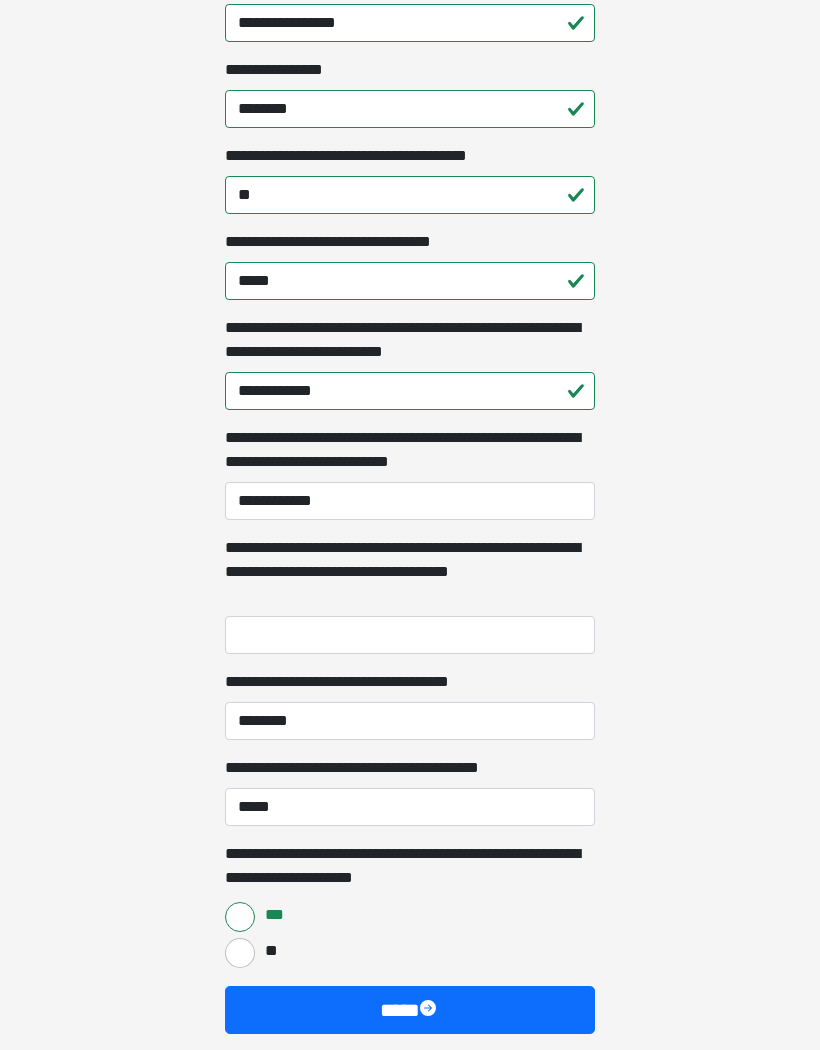 click on "****" at bounding box center (410, 1010) 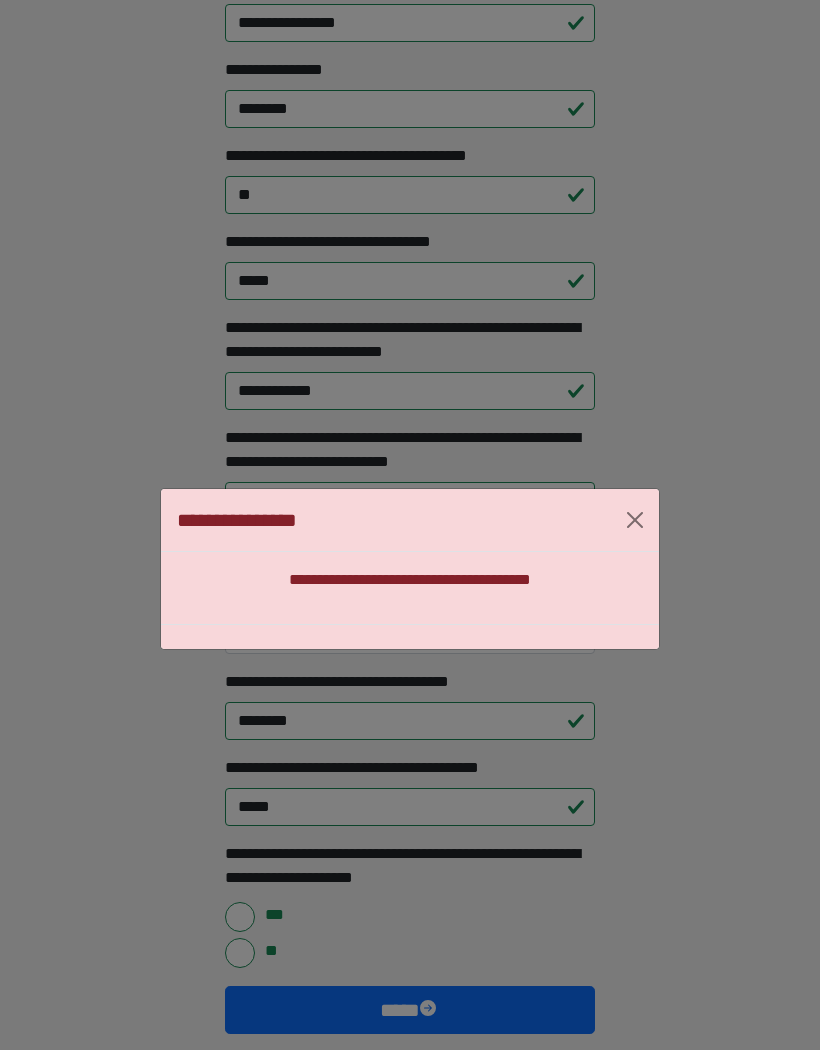 click at bounding box center [635, 520] 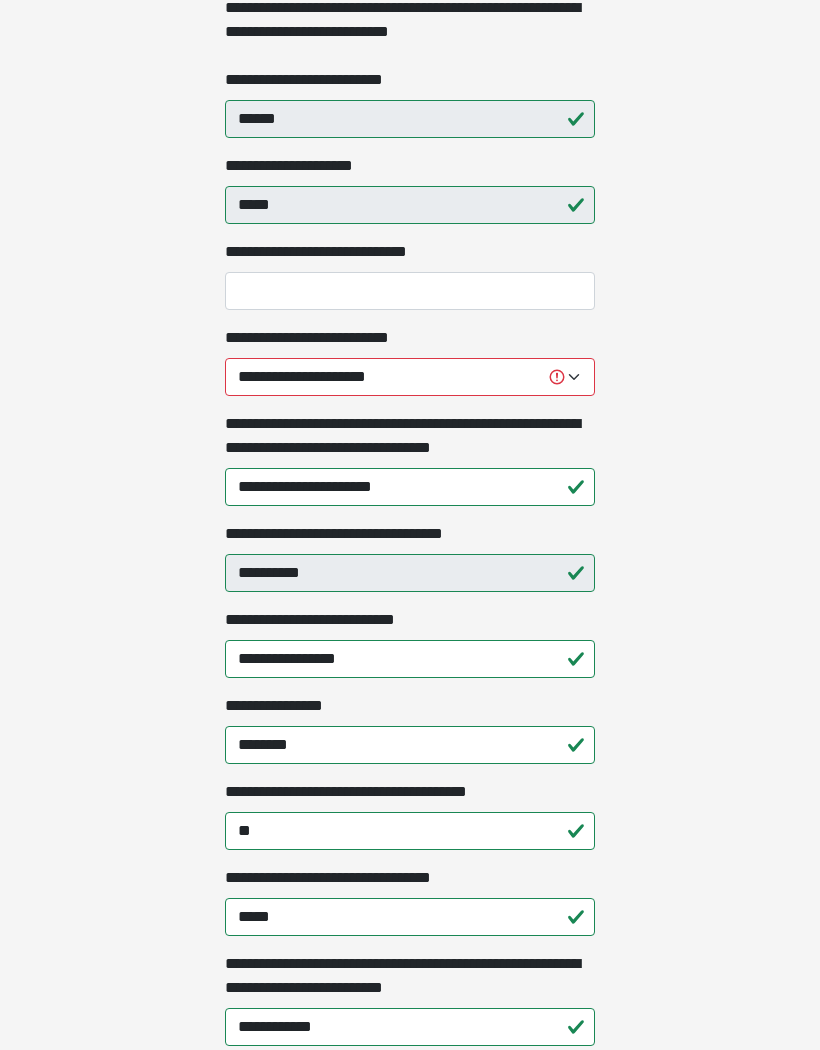 scroll, scrollTop: 402, scrollLeft: 0, axis: vertical 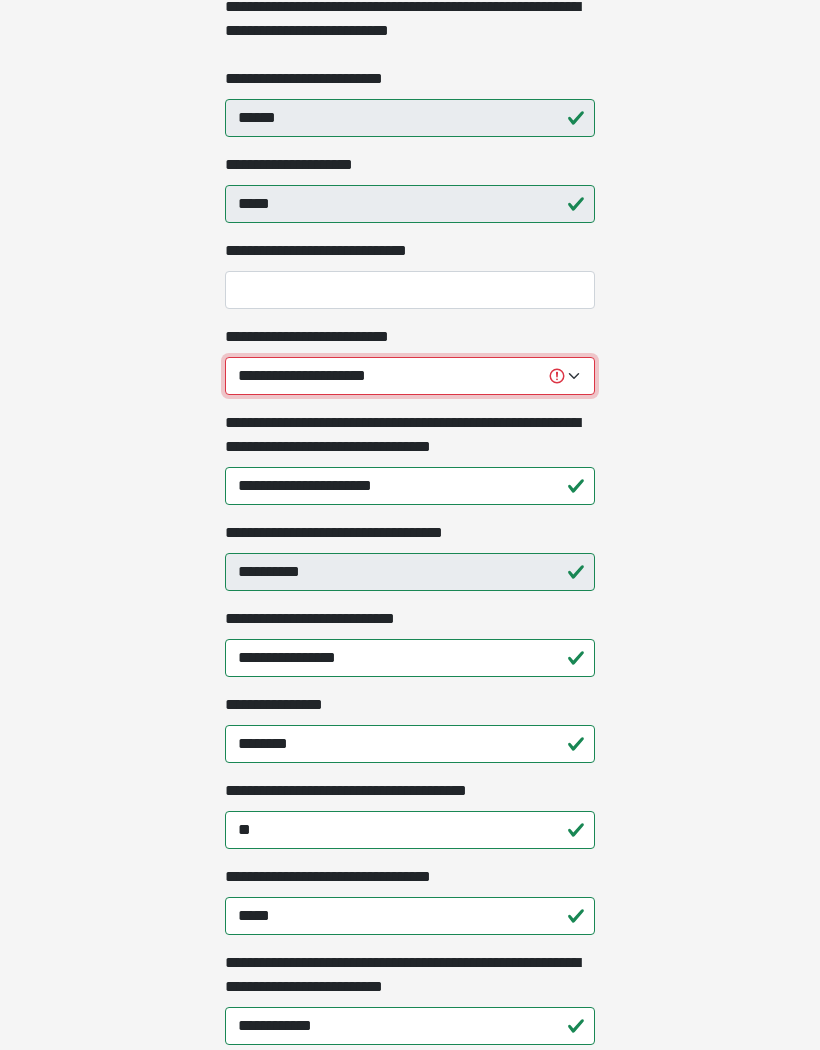 click on "**********" at bounding box center (410, 377) 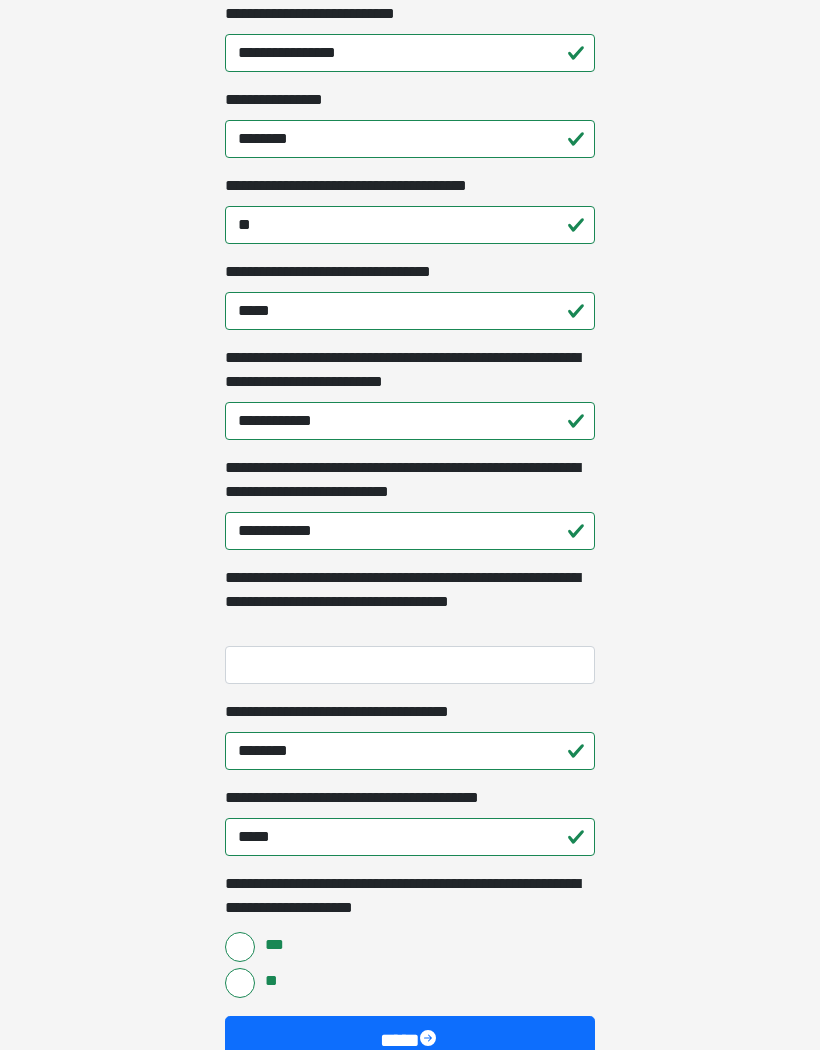 scroll, scrollTop: 1038, scrollLeft: 0, axis: vertical 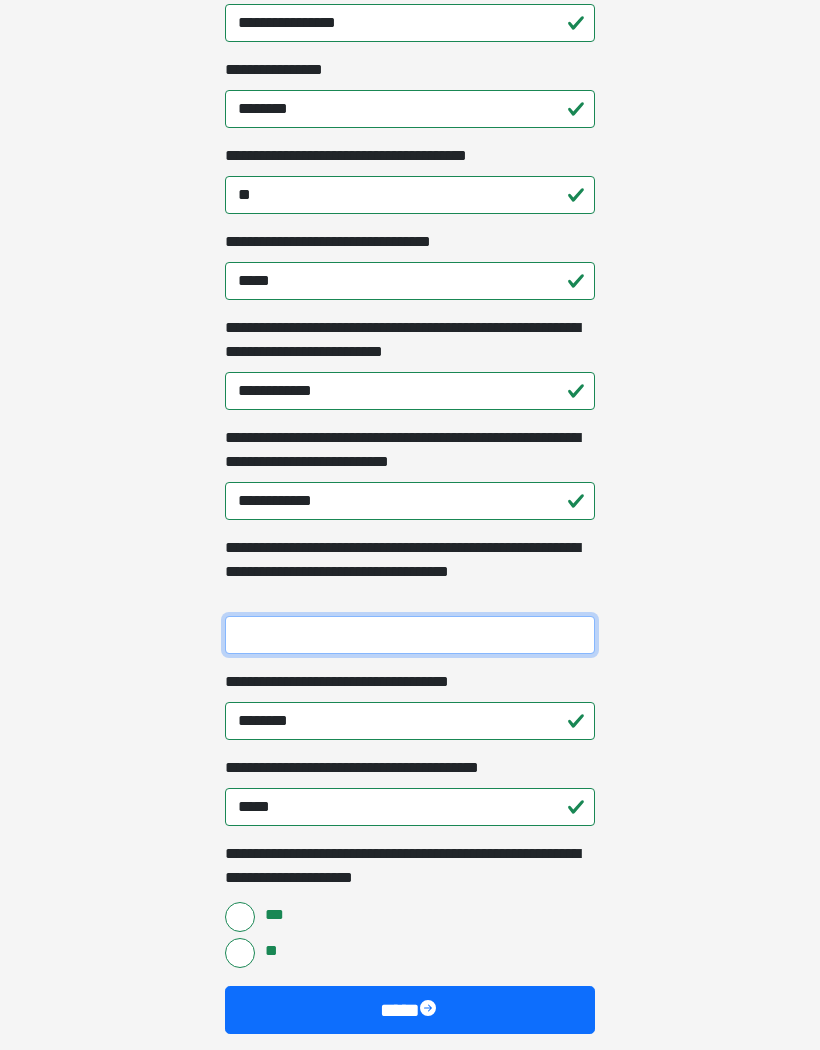click on "**********" at bounding box center [410, 635] 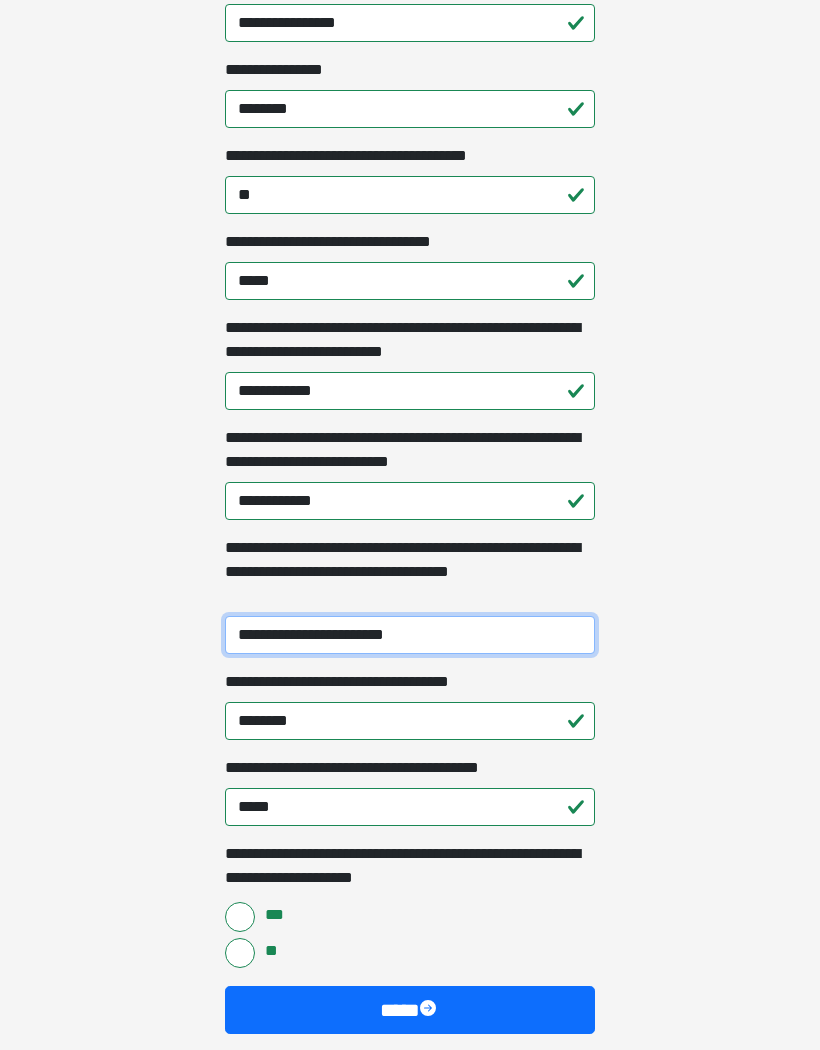 type on "**********" 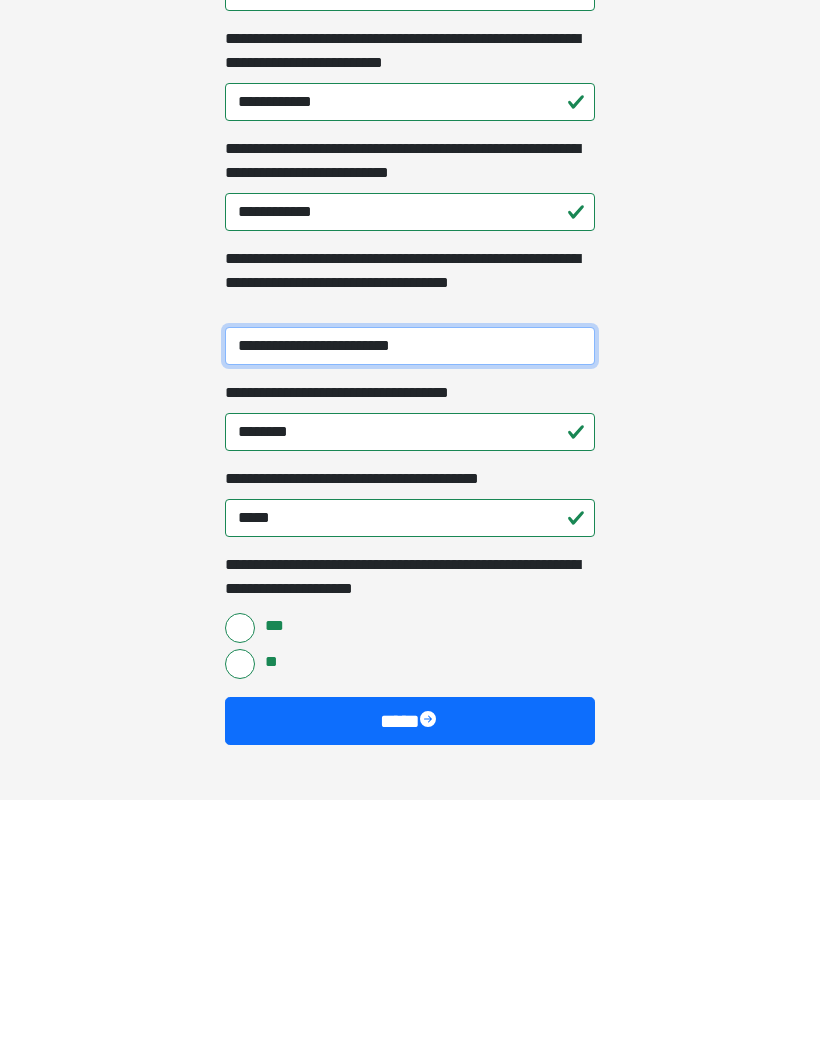 scroll, scrollTop: 1125, scrollLeft: 0, axis: vertical 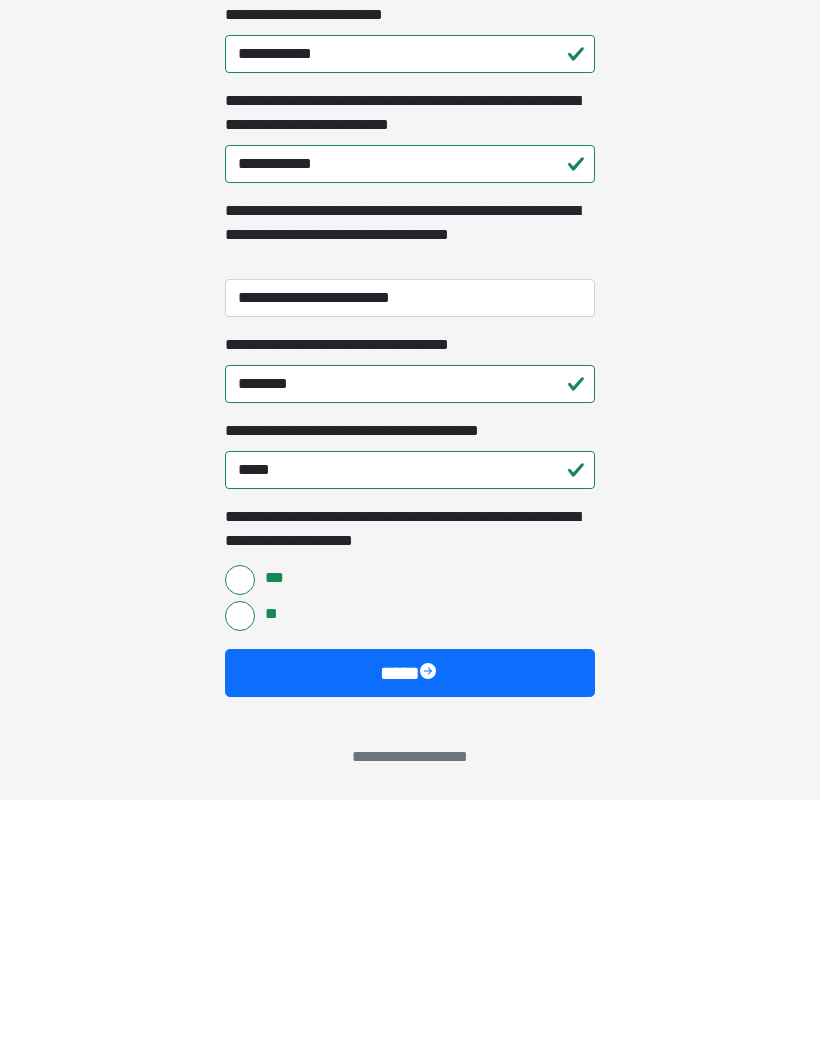click on "****" at bounding box center [410, 923] 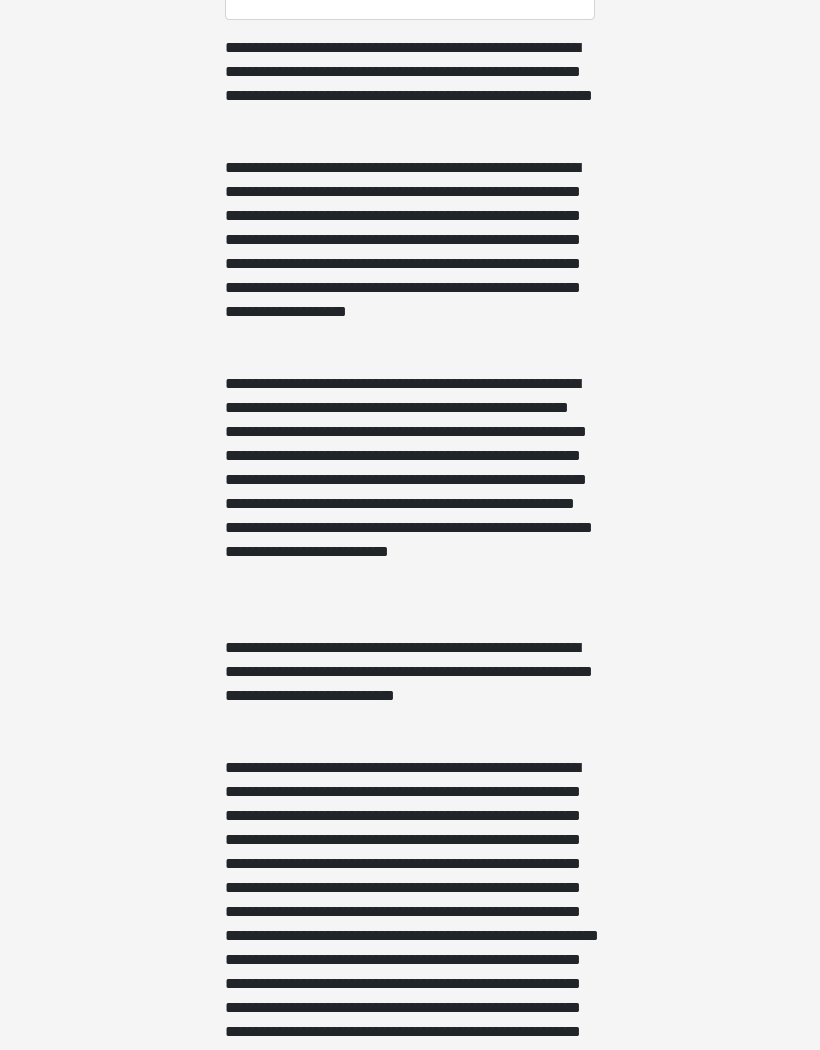 scroll, scrollTop: 861, scrollLeft: 0, axis: vertical 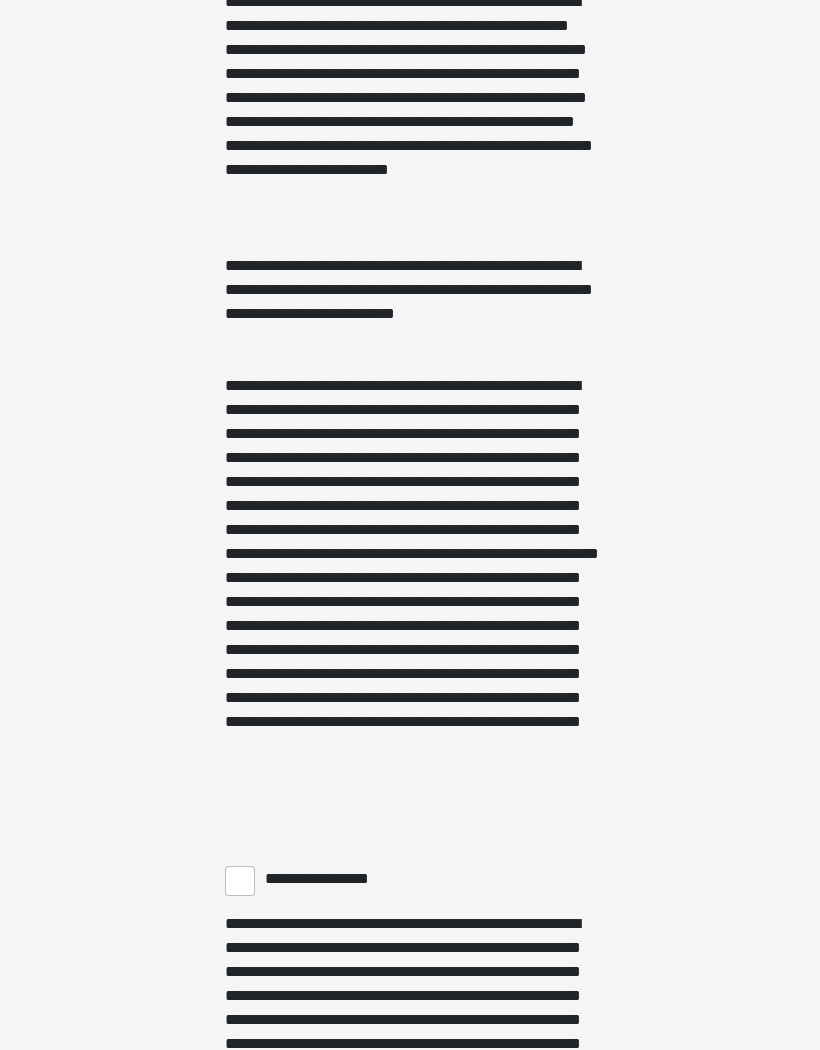 click on "**********" at bounding box center [240, 882] 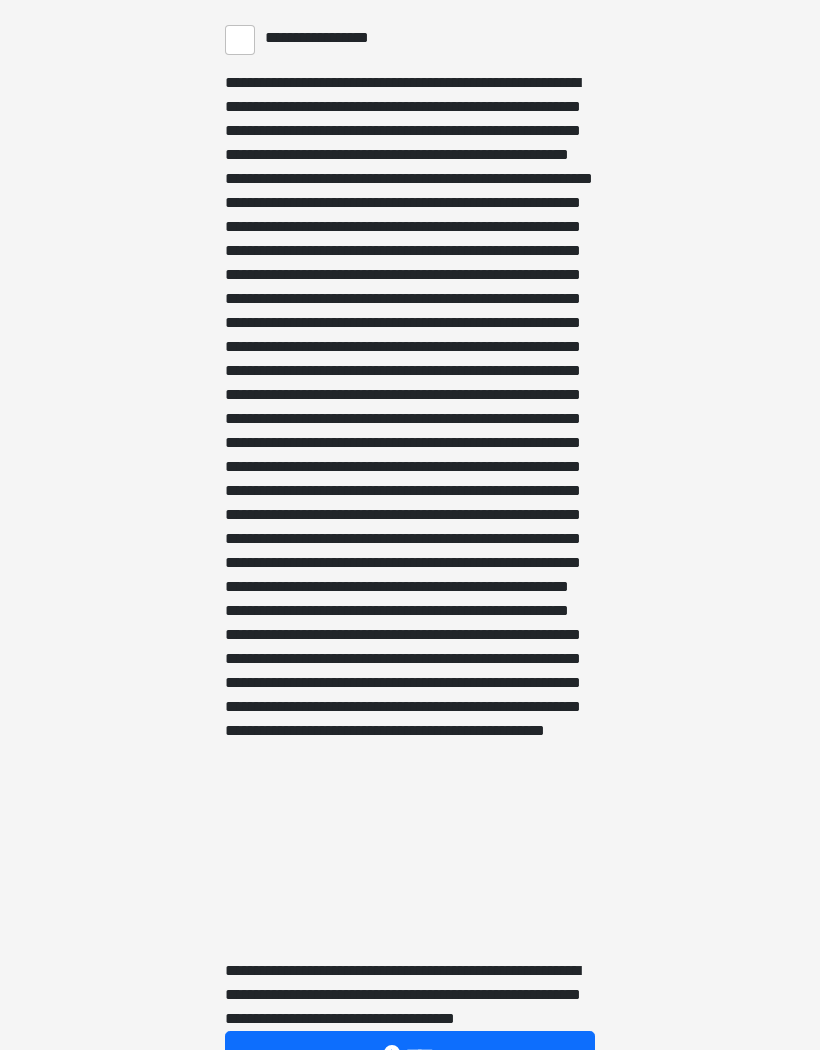 scroll, scrollTop: 2712, scrollLeft: 0, axis: vertical 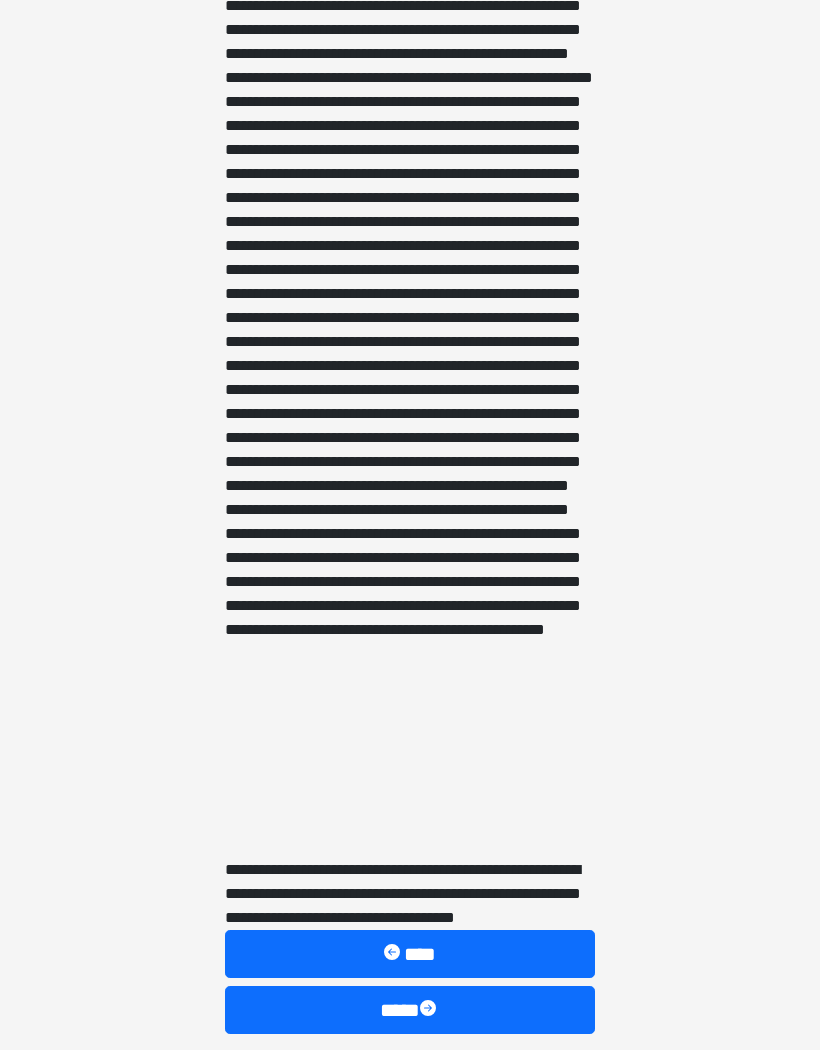 click on "****" at bounding box center (410, 1010) 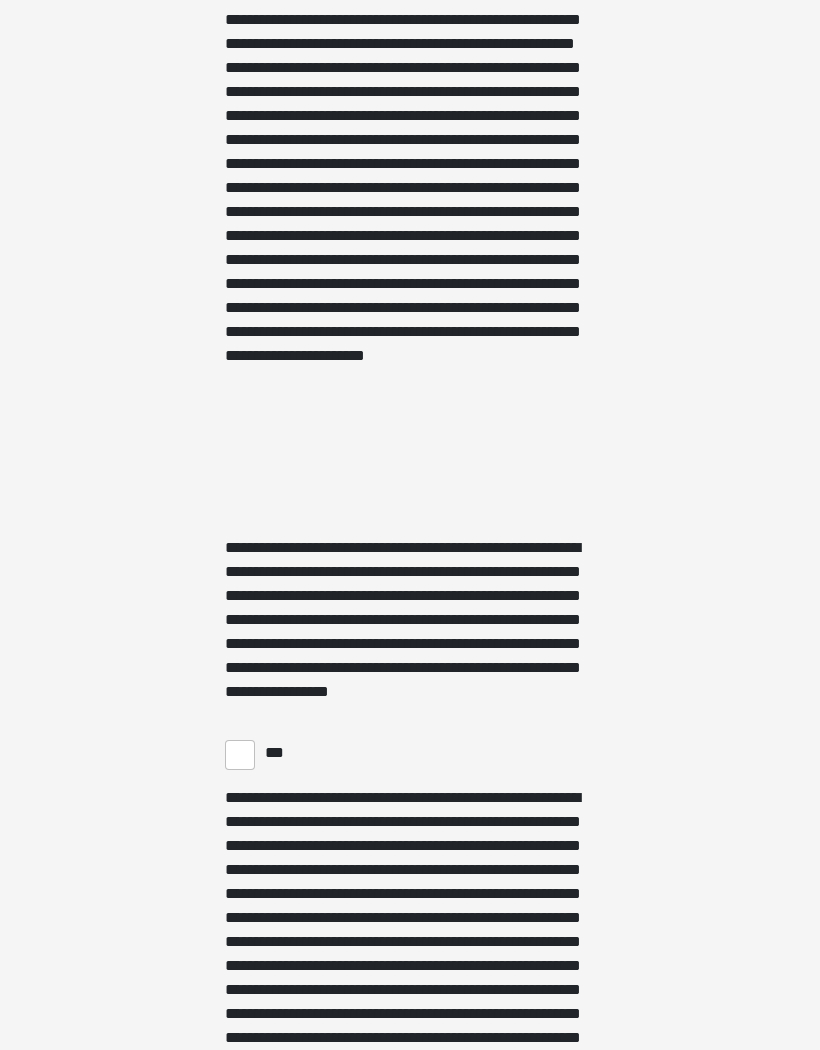 scroll, scrollTop: 4350, scrollLeft: 0, axis: vertical 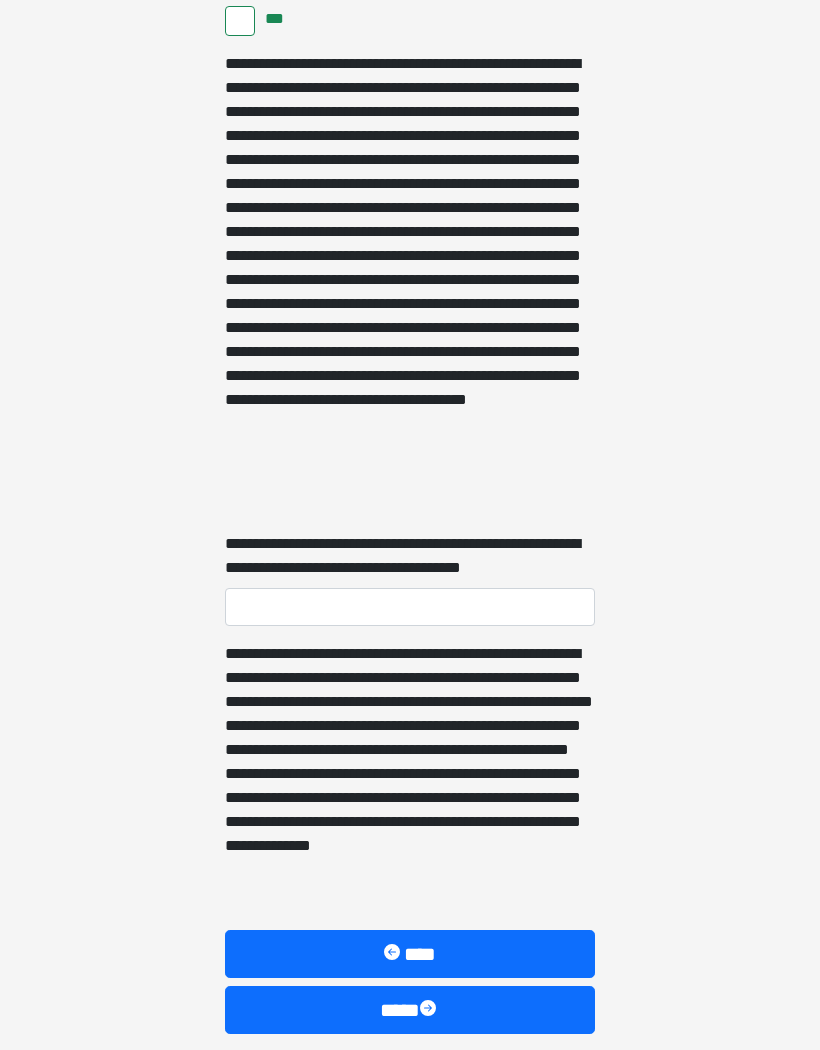 click on "****" at bounding box center (410, 1010) 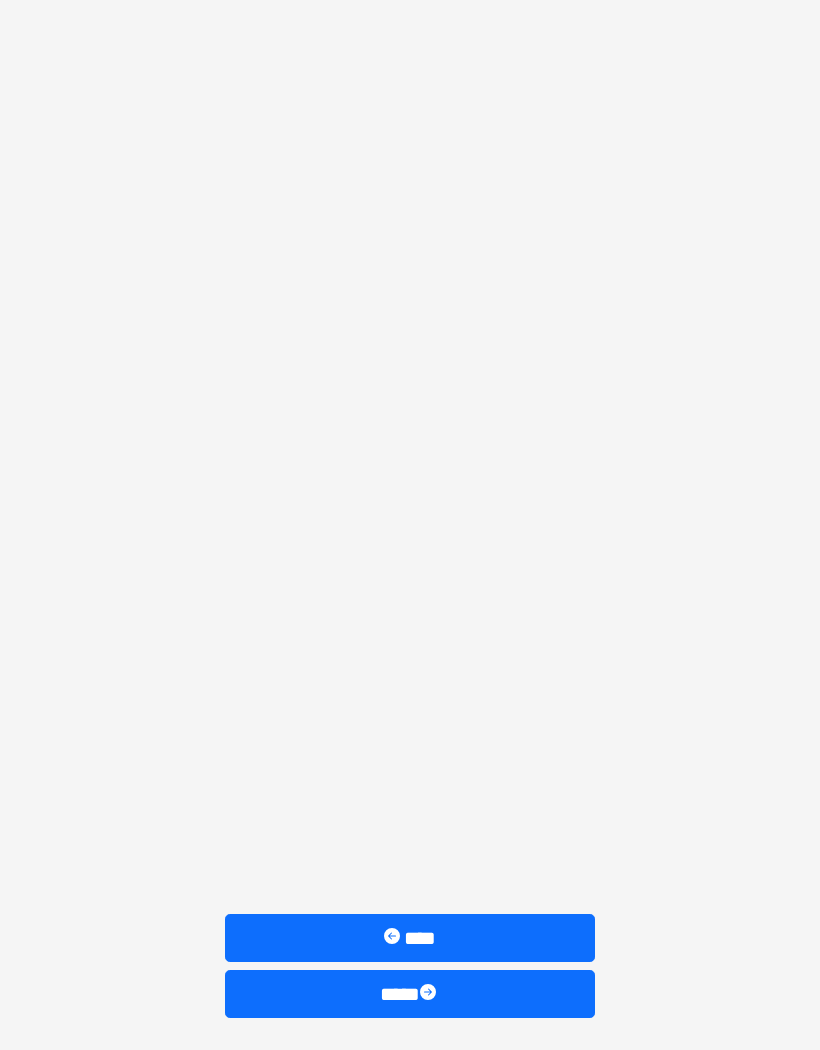 scroll, scrollTop: 522, scrollLeft: 0, axis: vertical 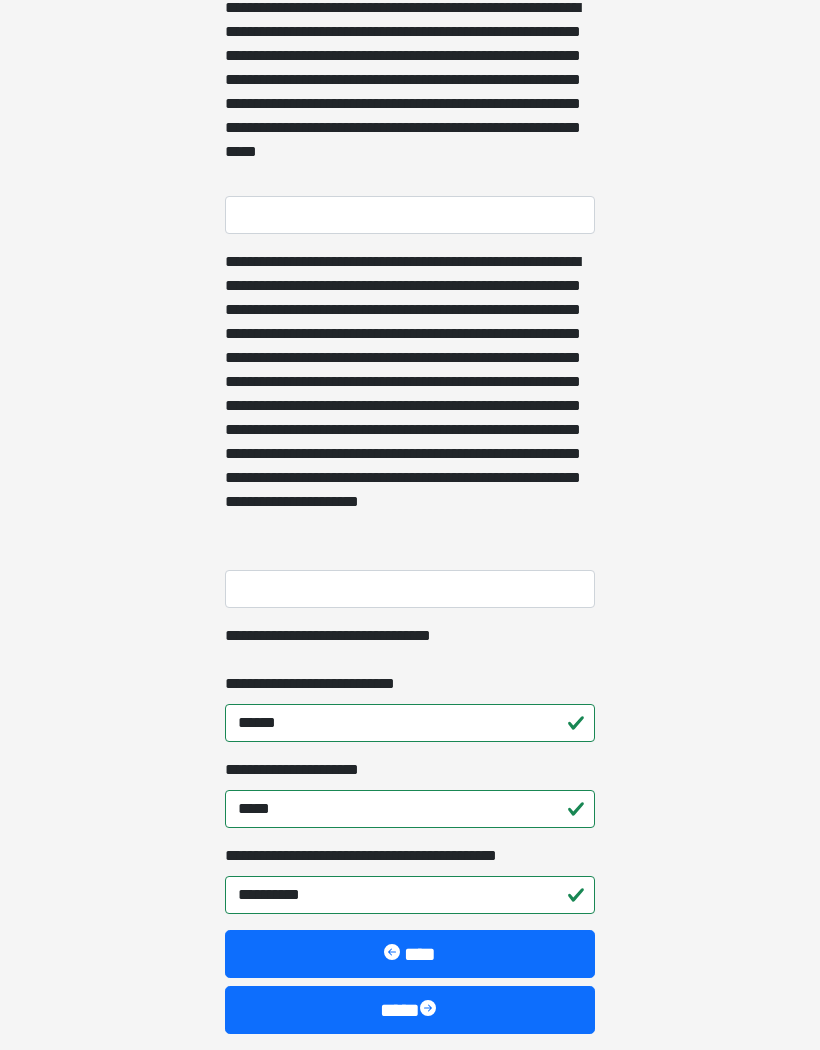 click on "****" at bounding box center [410, 1010] 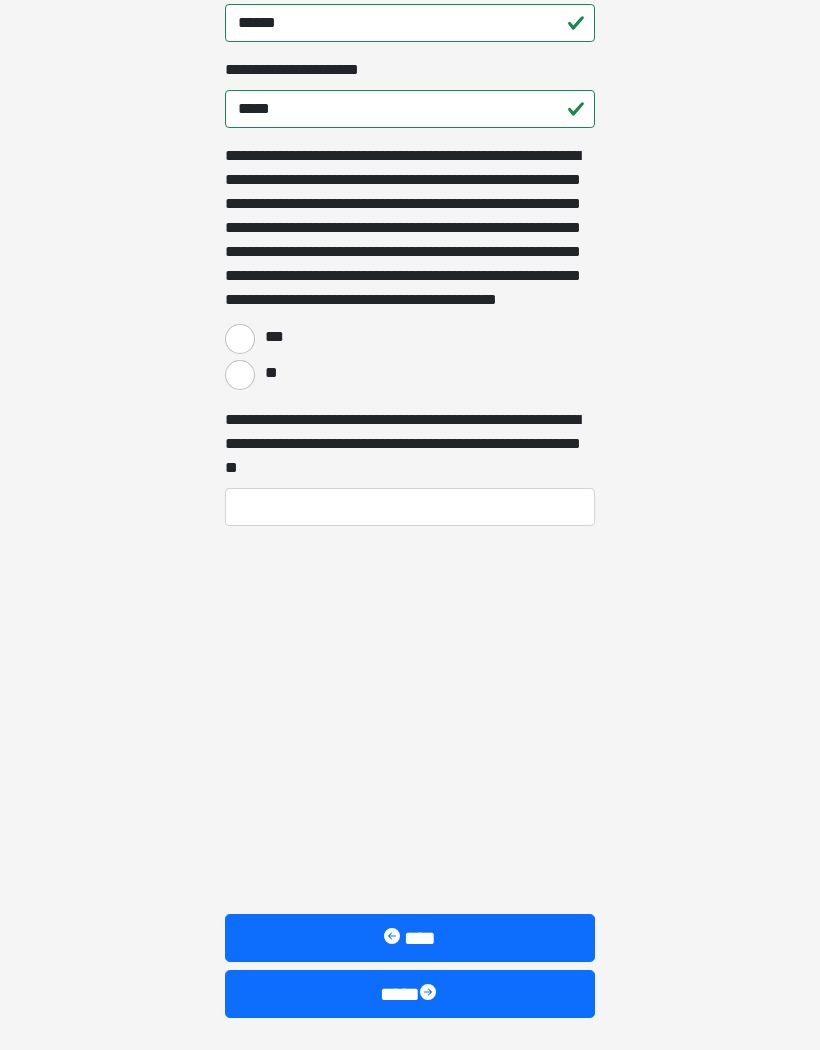 scroll, scrollTop: 182, scrollLeft: 0, axis: vertical 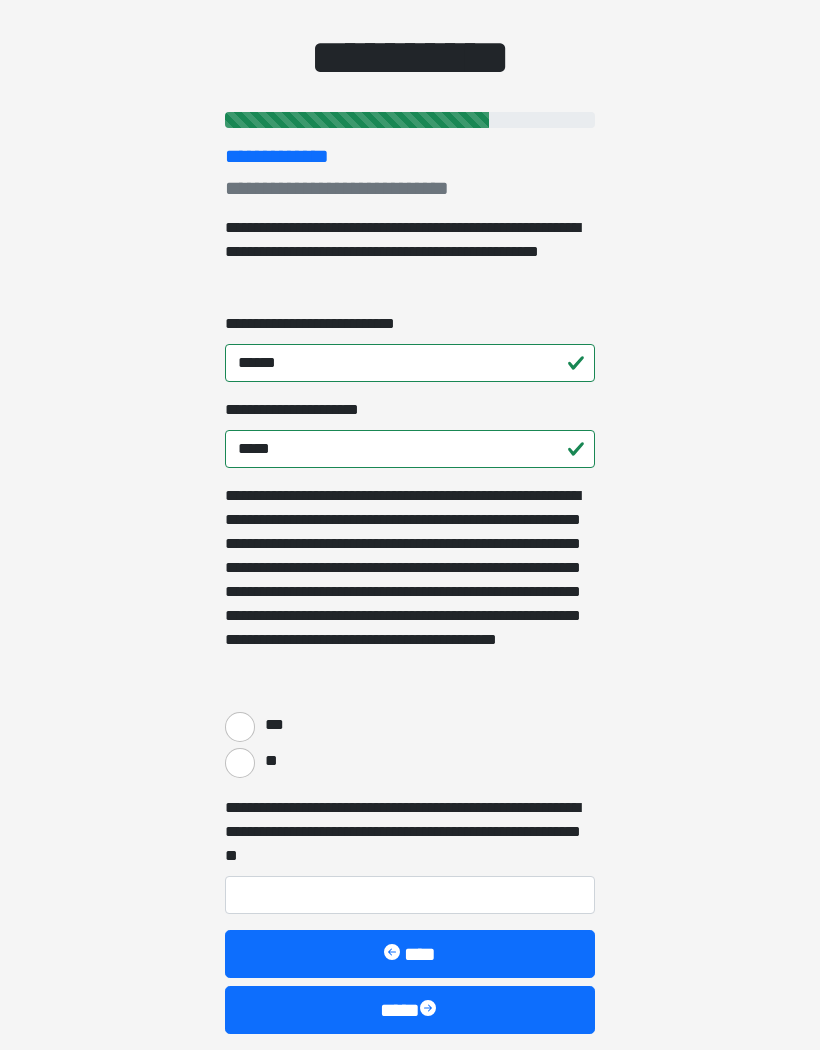 click on "***" at bounding box center [240, 727] 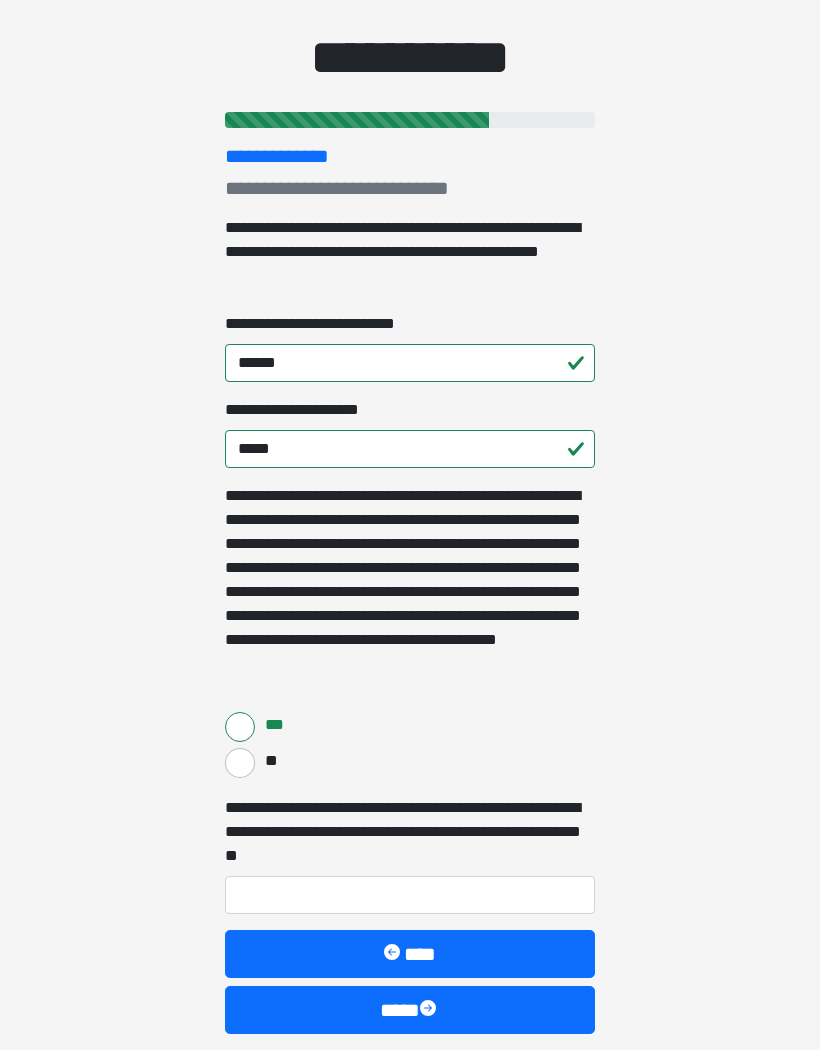 click on "****" at bounding box center [410, 1010] 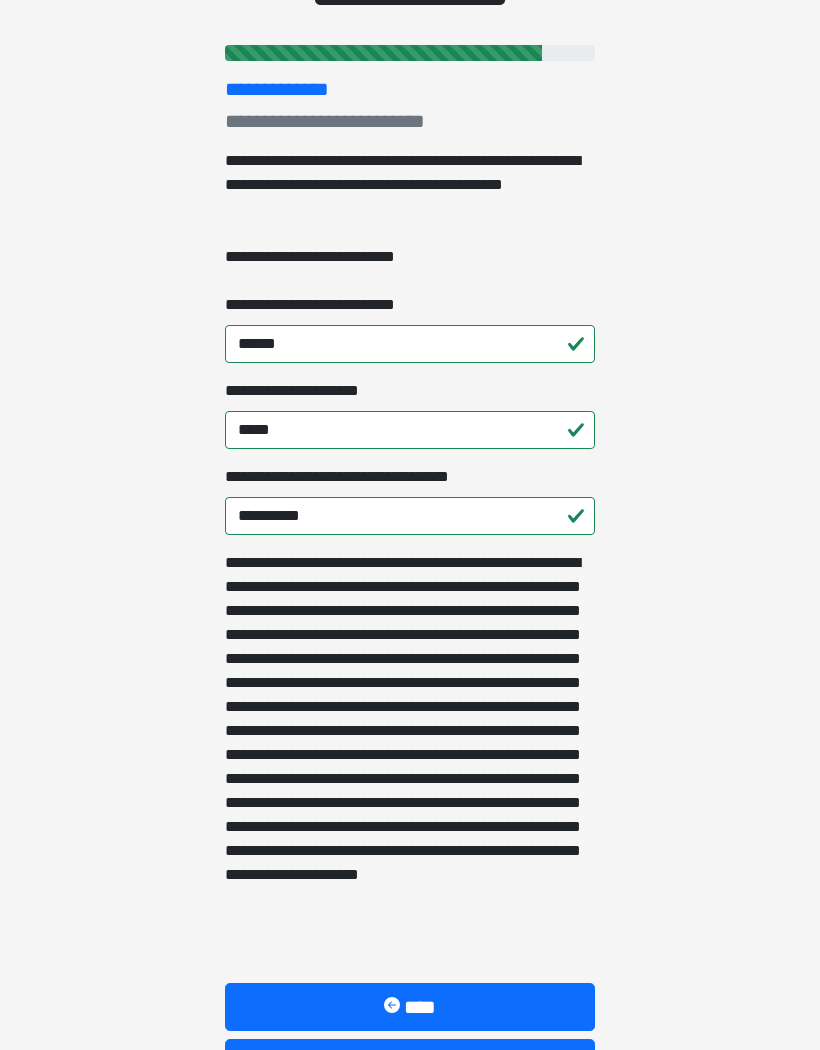 scroll, scrollTop: 302, scrollLeft: 0, axis: vertical 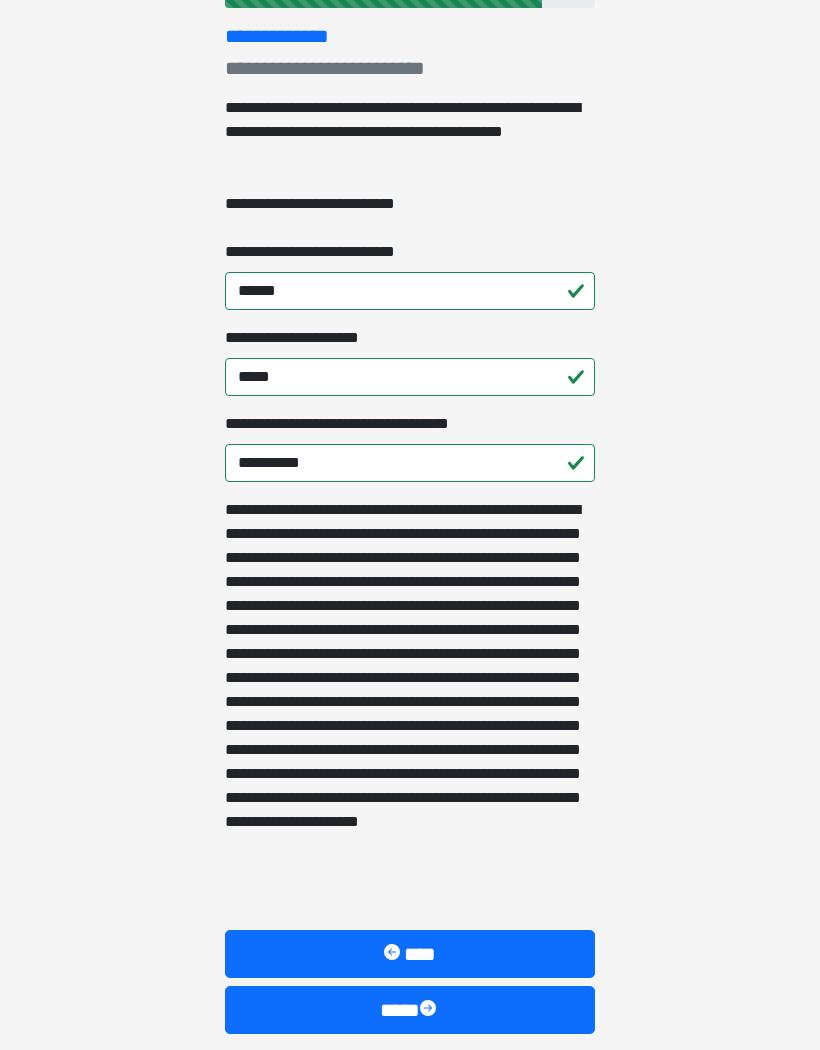 click on "****" at bounding box center [410, 1010] 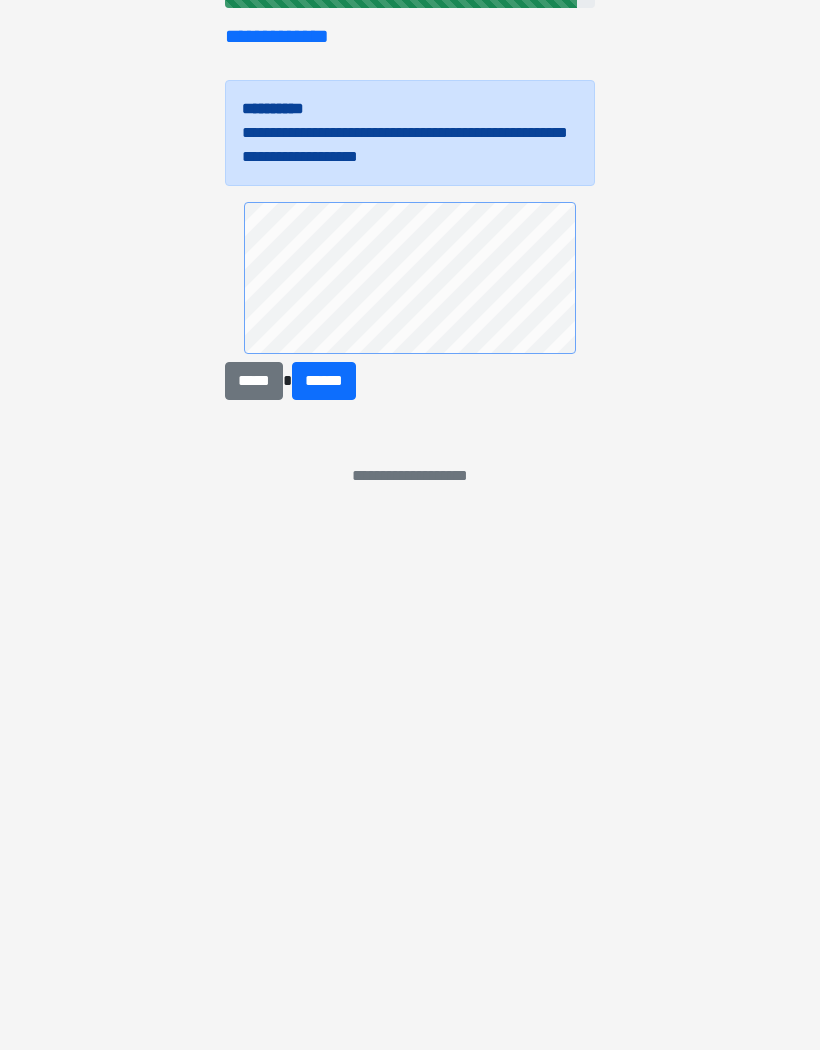 scroll, scrollTop: 0, scrollLeft: 0, axis: both 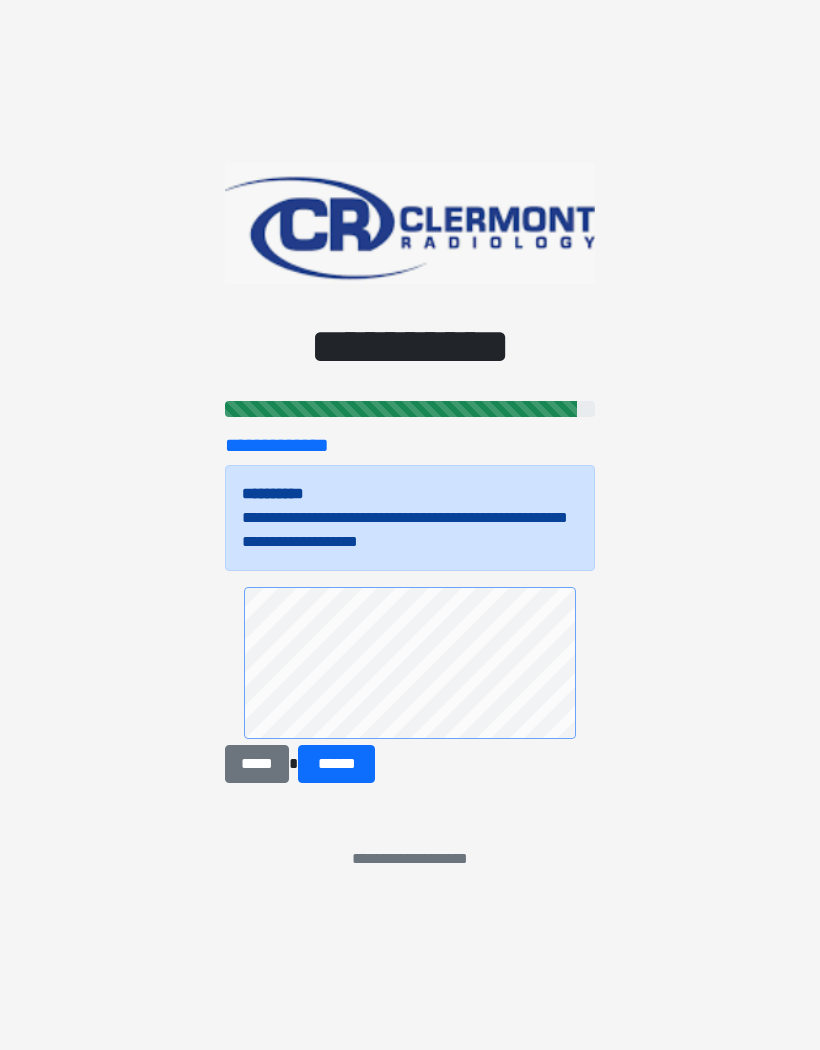 click on "******" at bounding box center [336, 764] 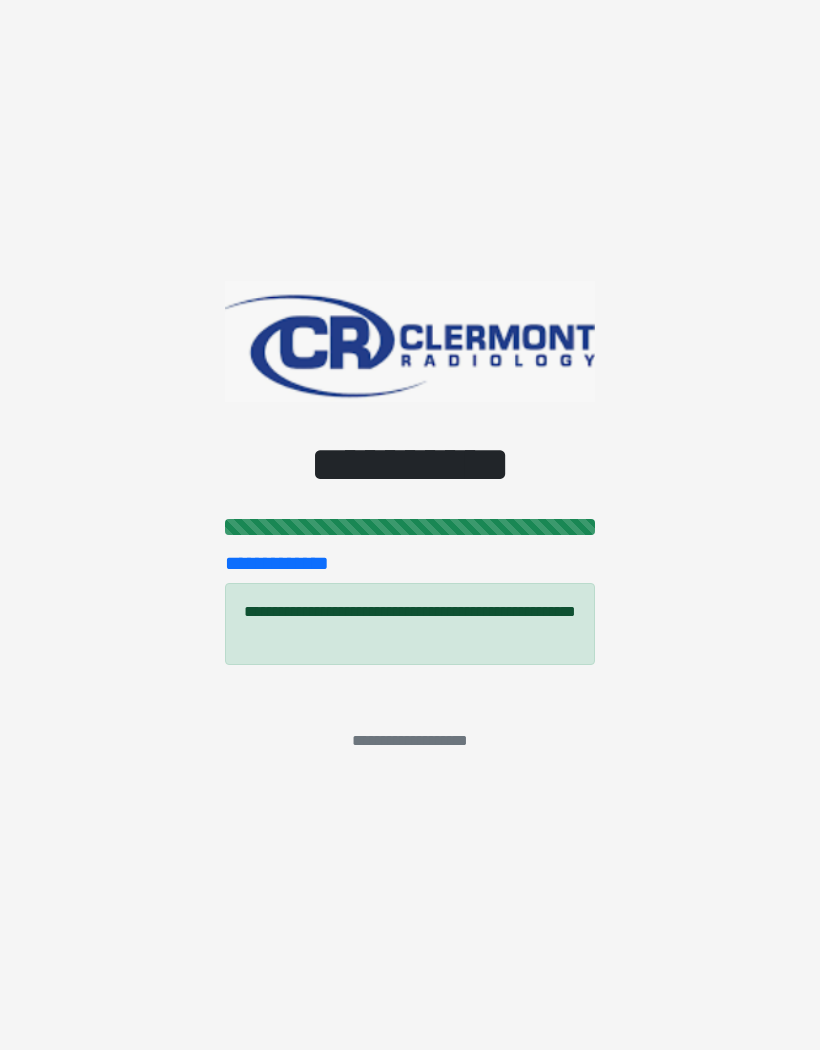 click on "**********" at bounding box center (410, 525) 